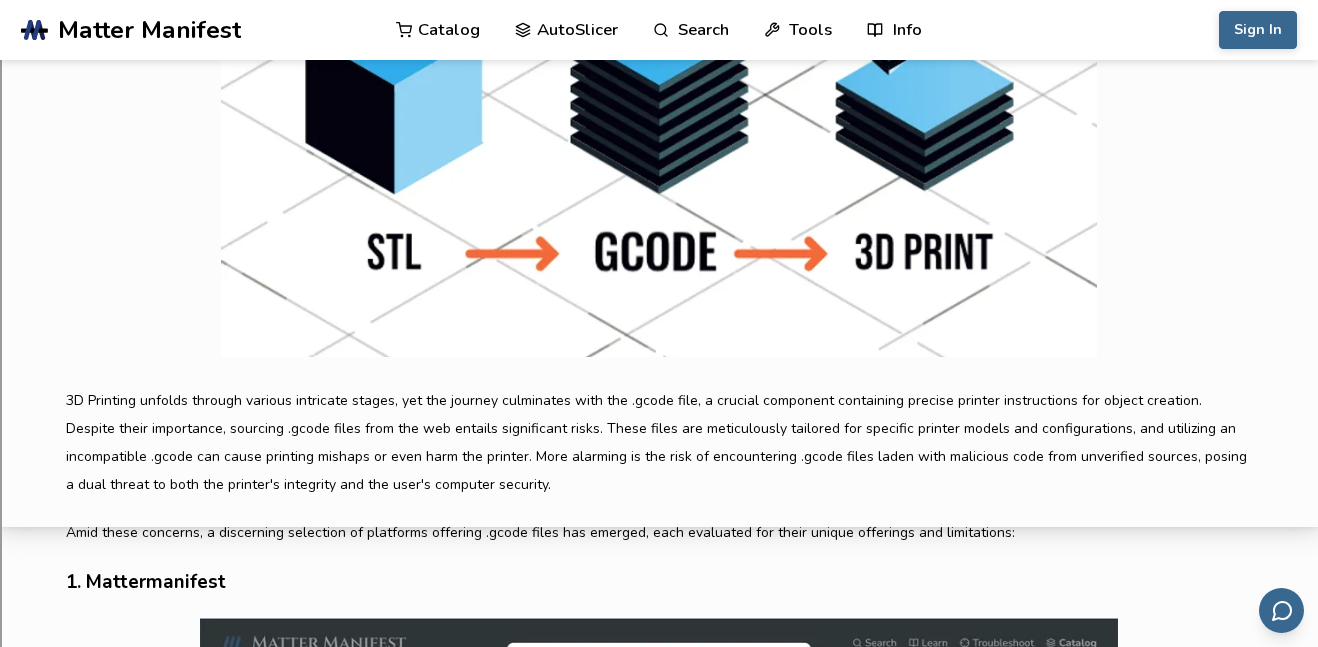 scroll, scrollTop: 767, scrollLeft: 0, axis: vertical 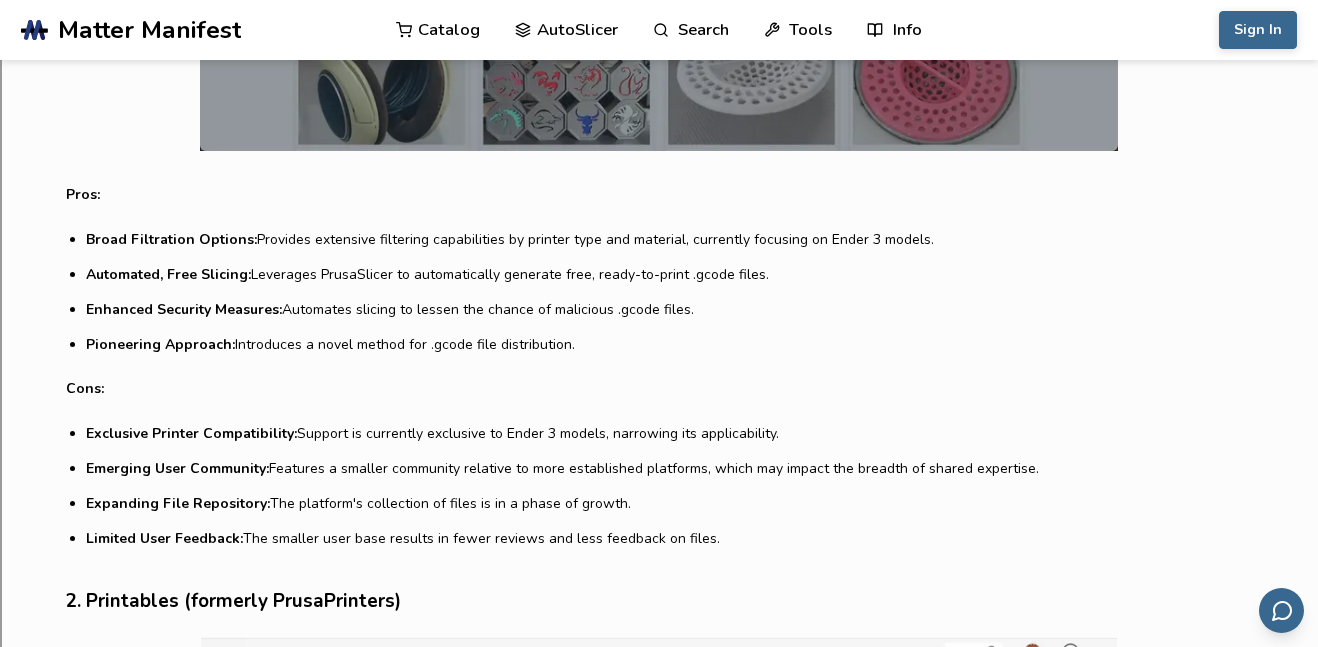 click on "Catalog" at bounding box center [438, 30] 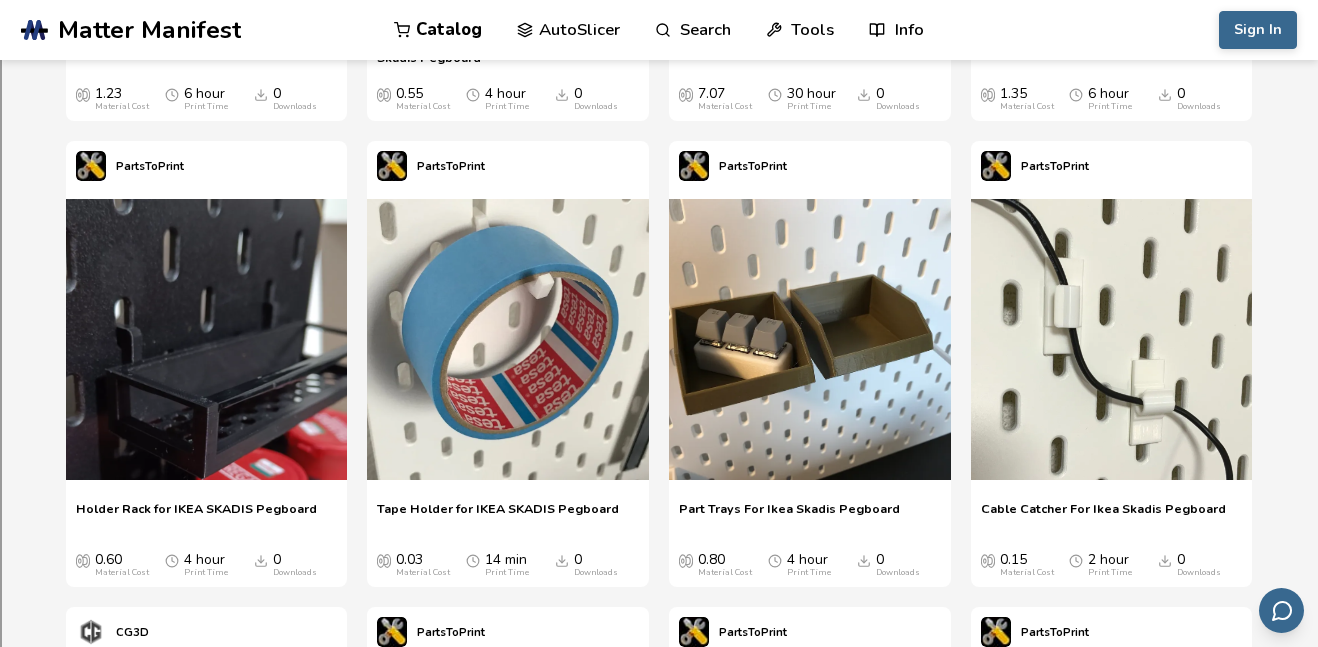 scroll, scrollTop: 9396, scrollLeft: 0, axis: vertical 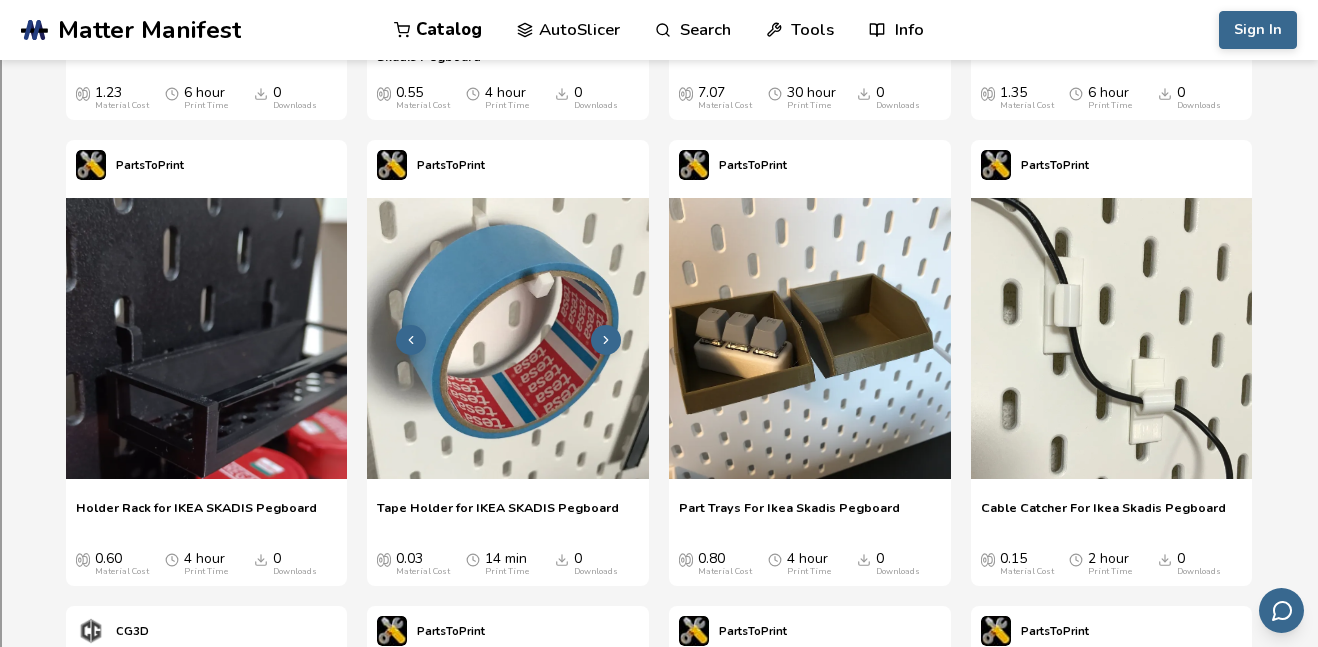 click at bounding box center [508, 339] 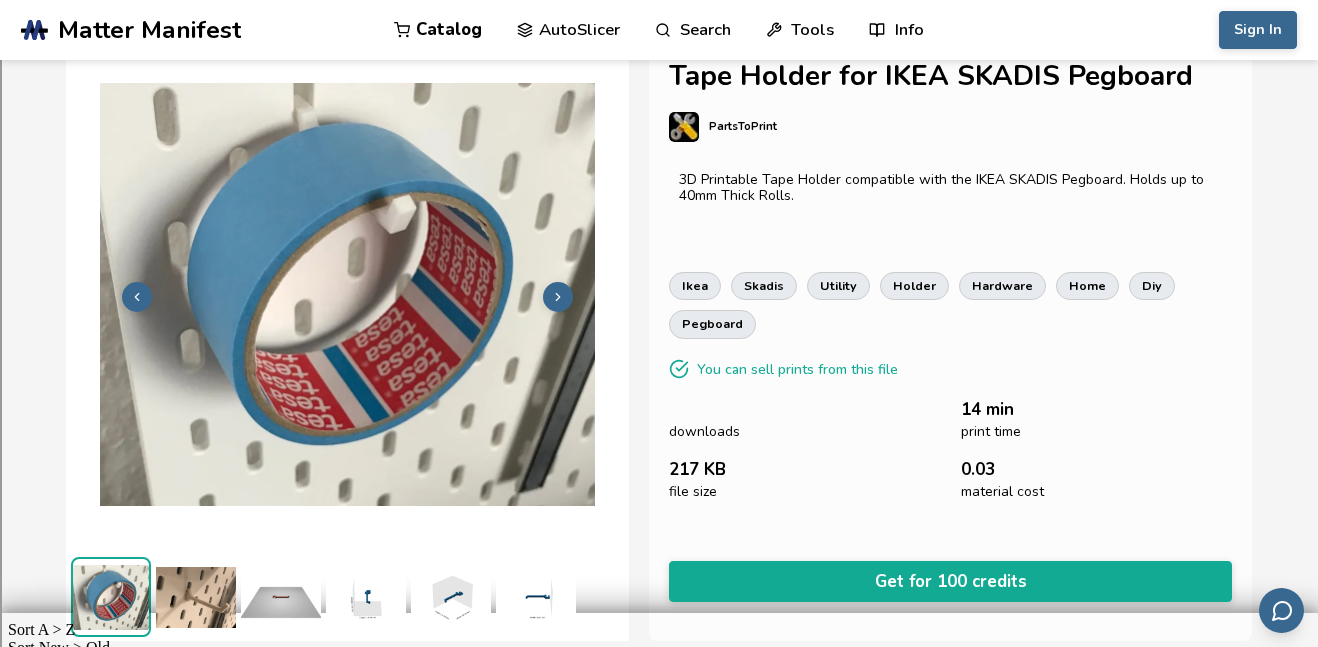 scroll, scrollTop: 32, scrollLeft: 0, axis: vertical 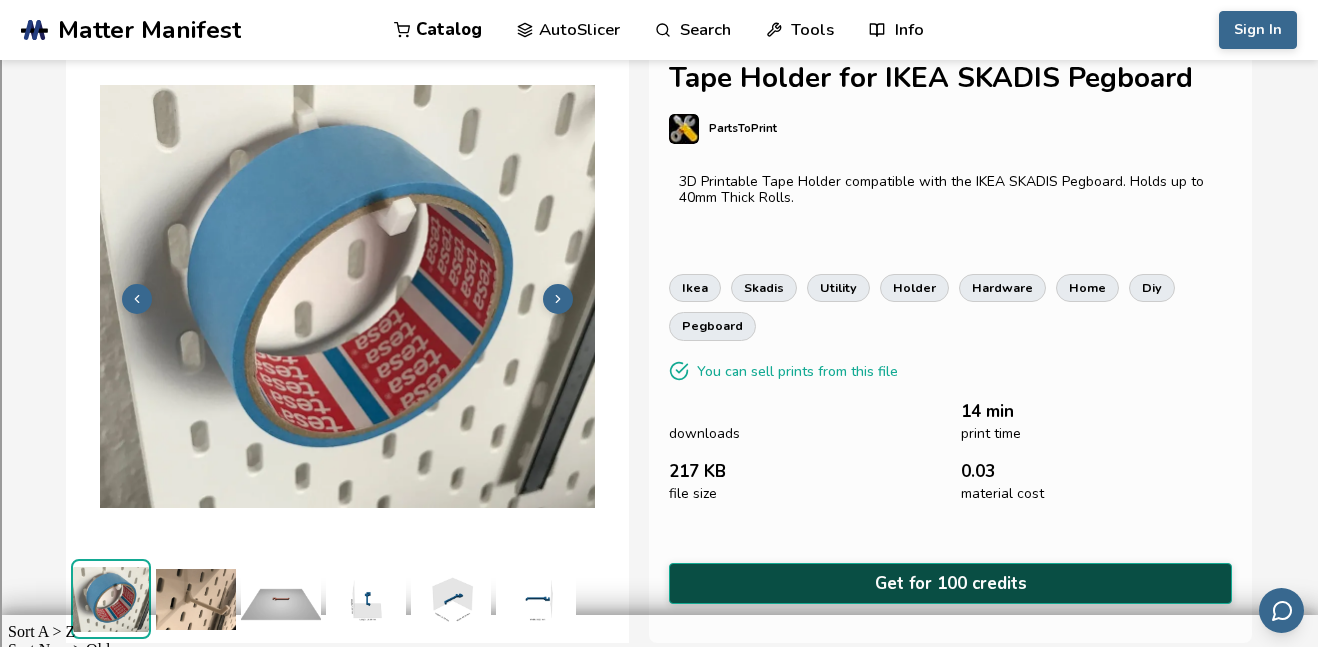 click on "Get for 100 credits" at bounding box center [950, 583] 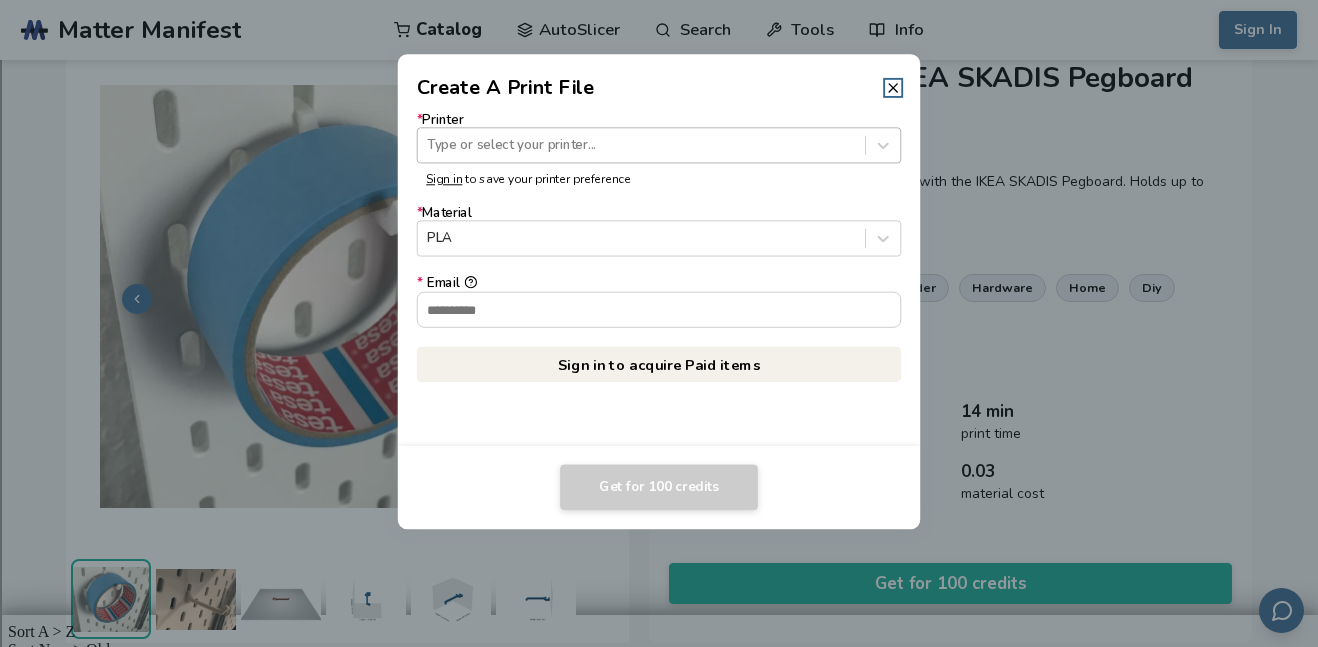 click at bounding box center [641, 145] 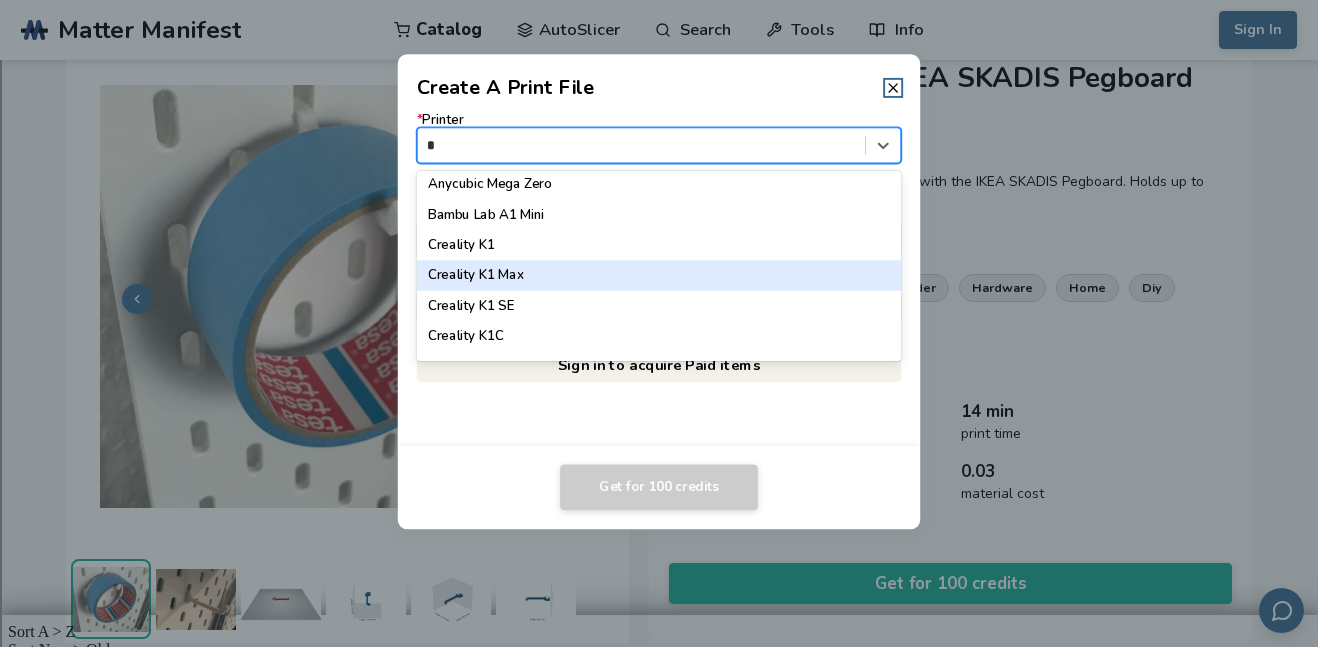 scroll, scrollTop: 359, scrollLeft: 0, axis: vertical 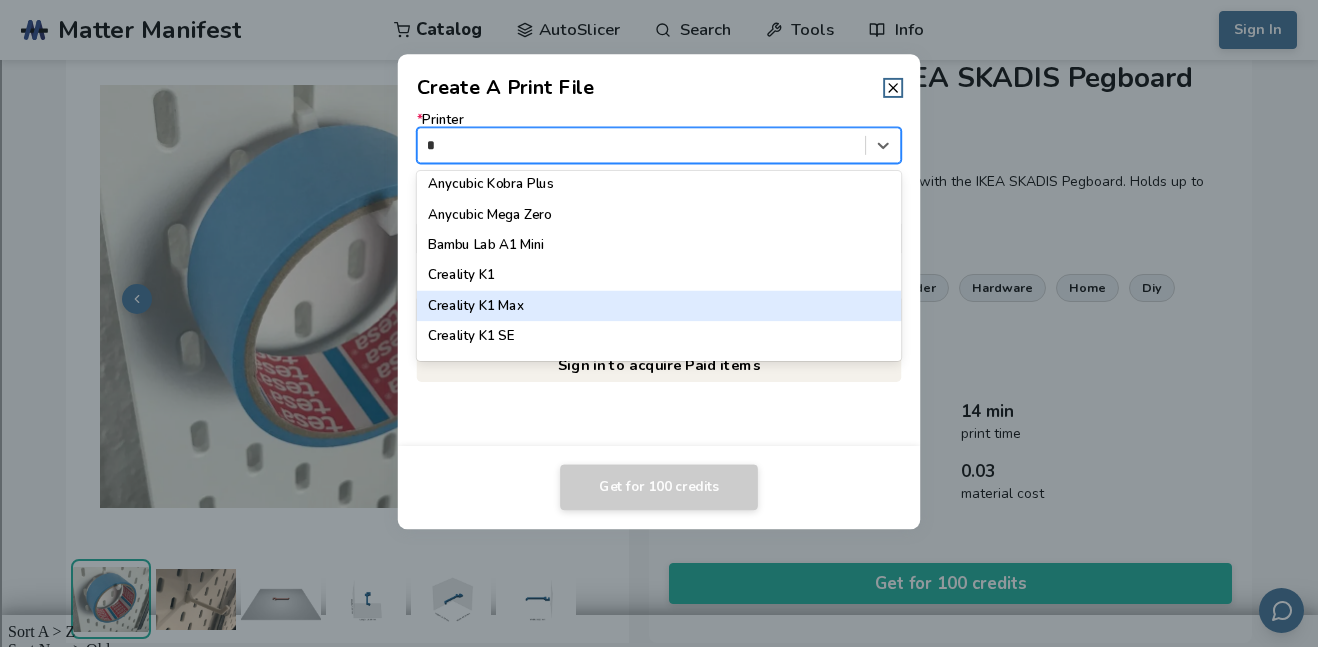 type on "**" 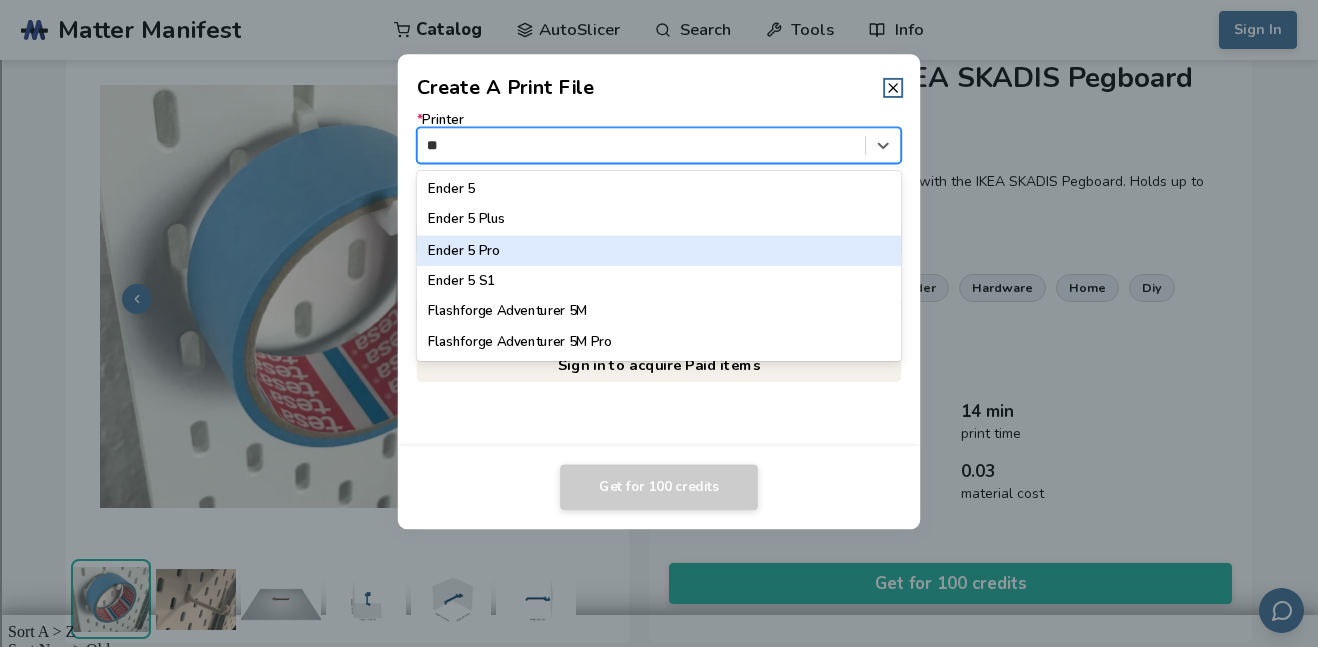 scroll, scrollTop: 0, scrollLeft: 0, axis: both 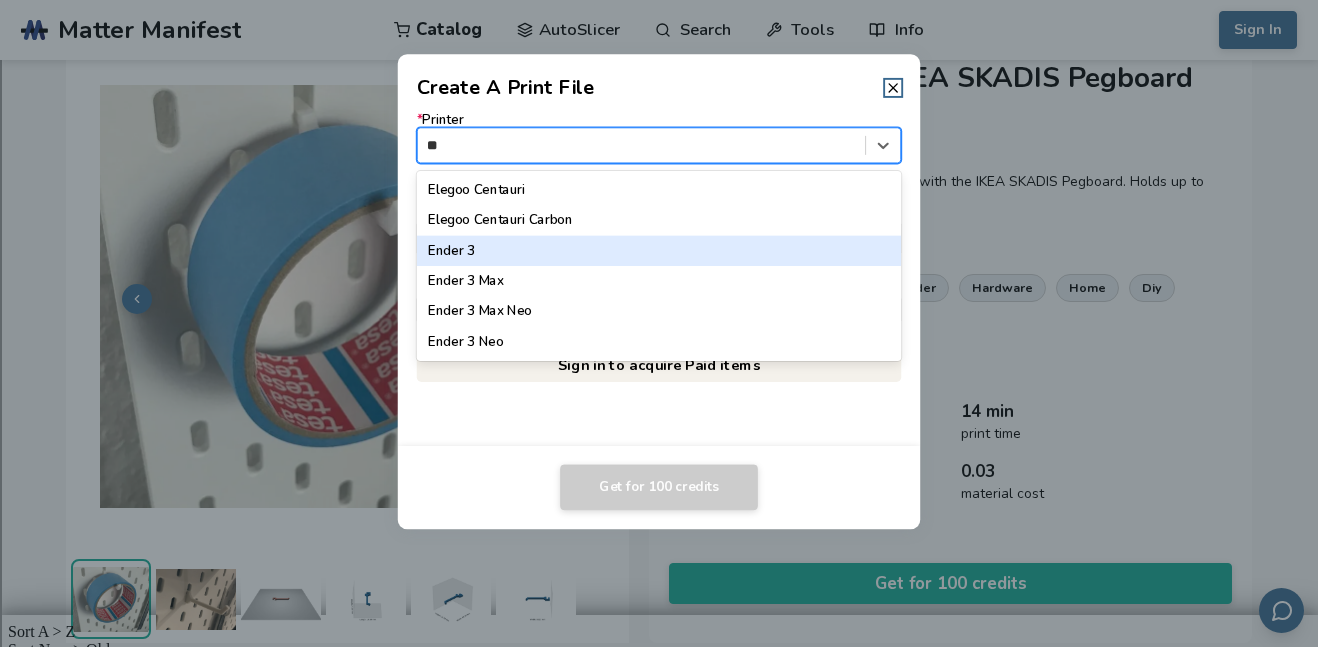 click on "Ender 3" at bounding box center [659, 251] 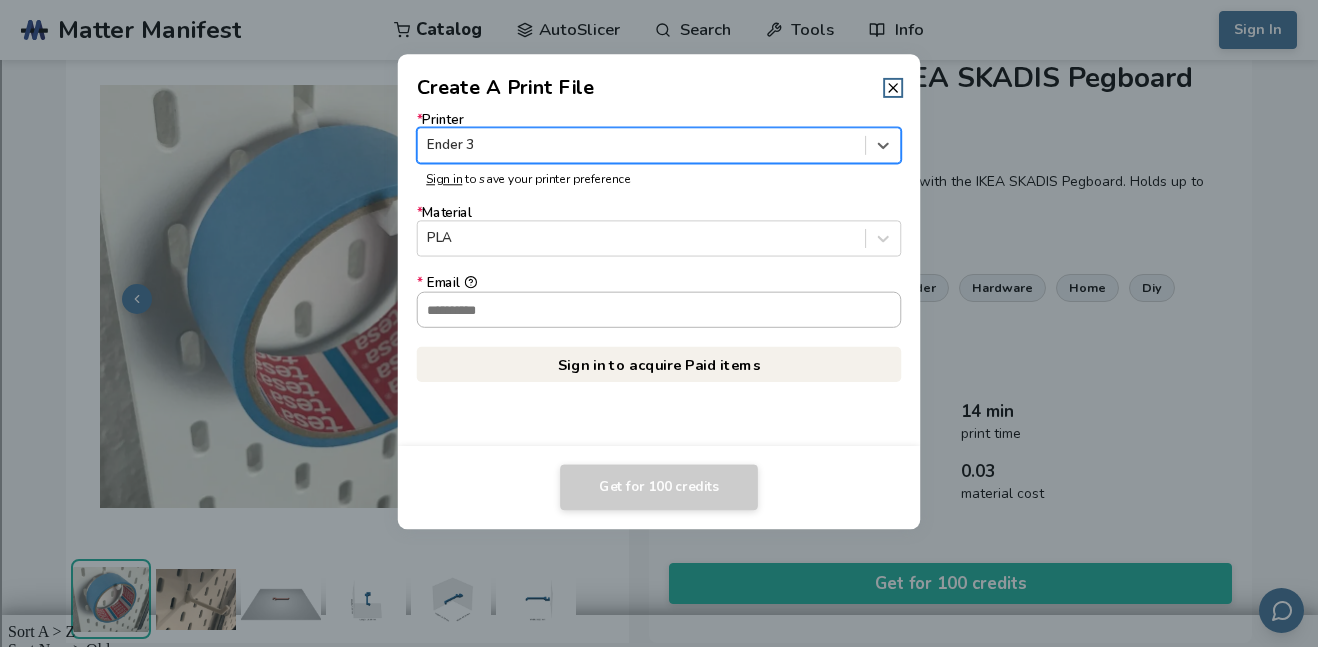 click on "* Email" at bounding box center (659, 309) 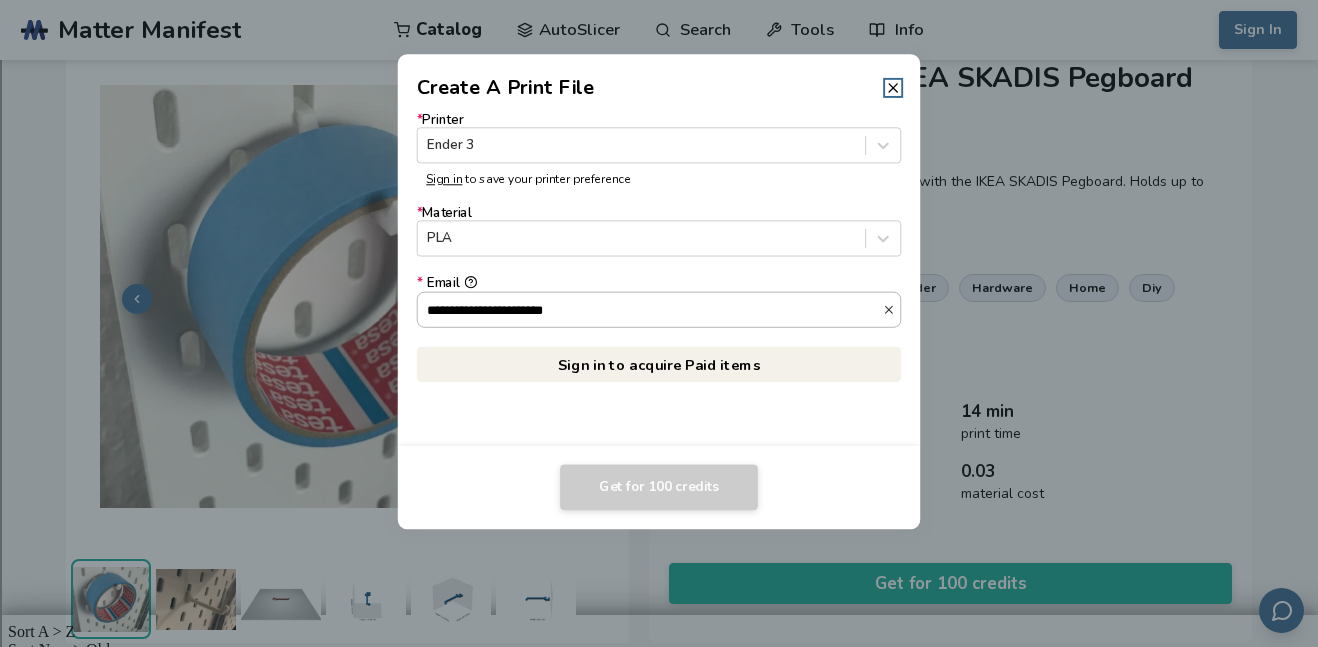 type on "**********" 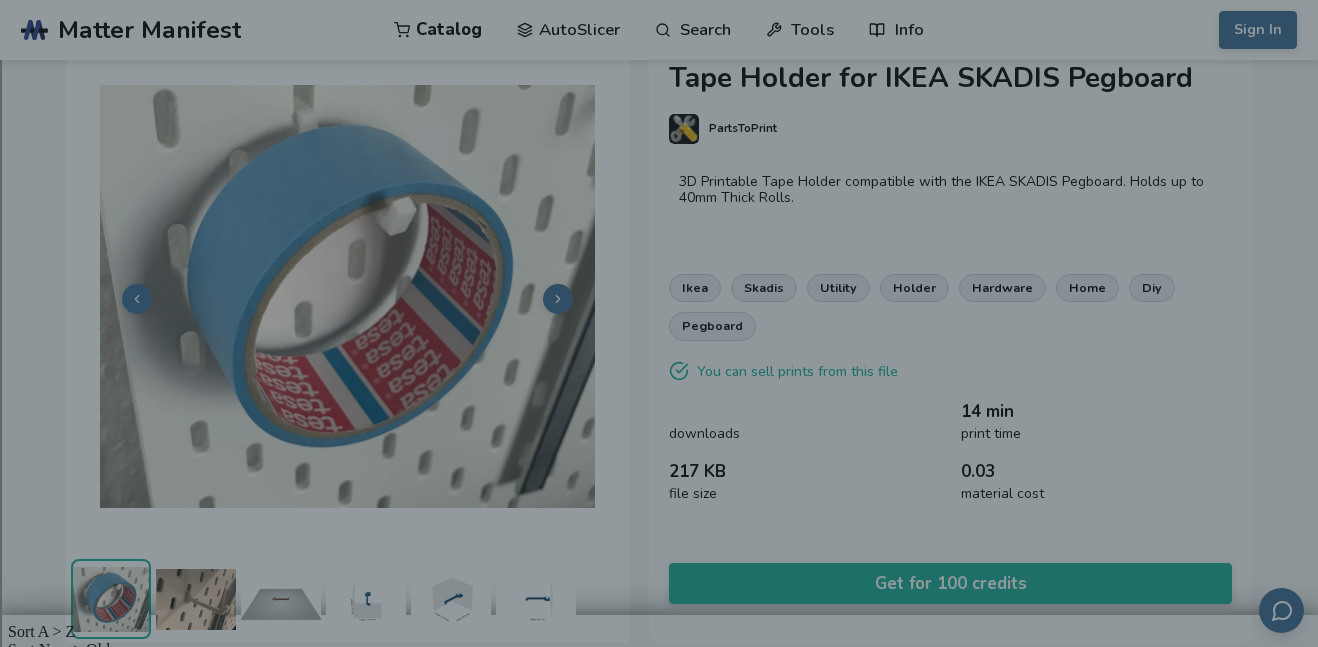 type 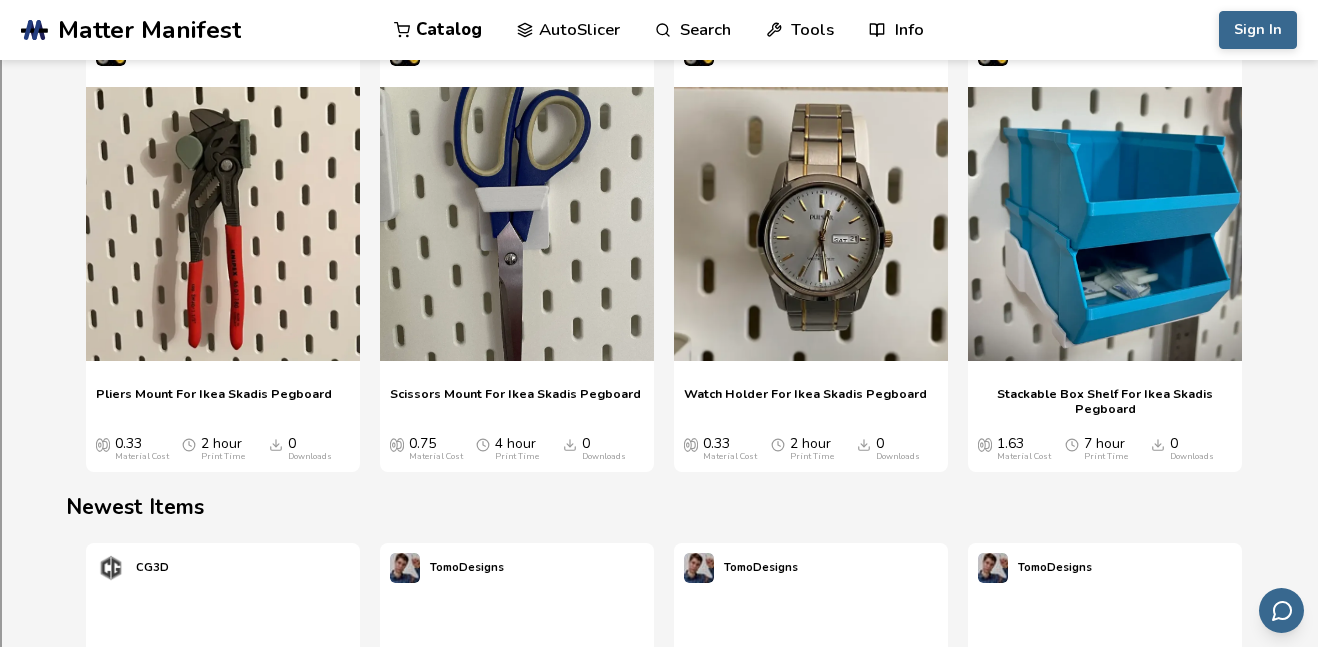 scroll, scrollTop: 0, scrollLeft: 0, axis: both 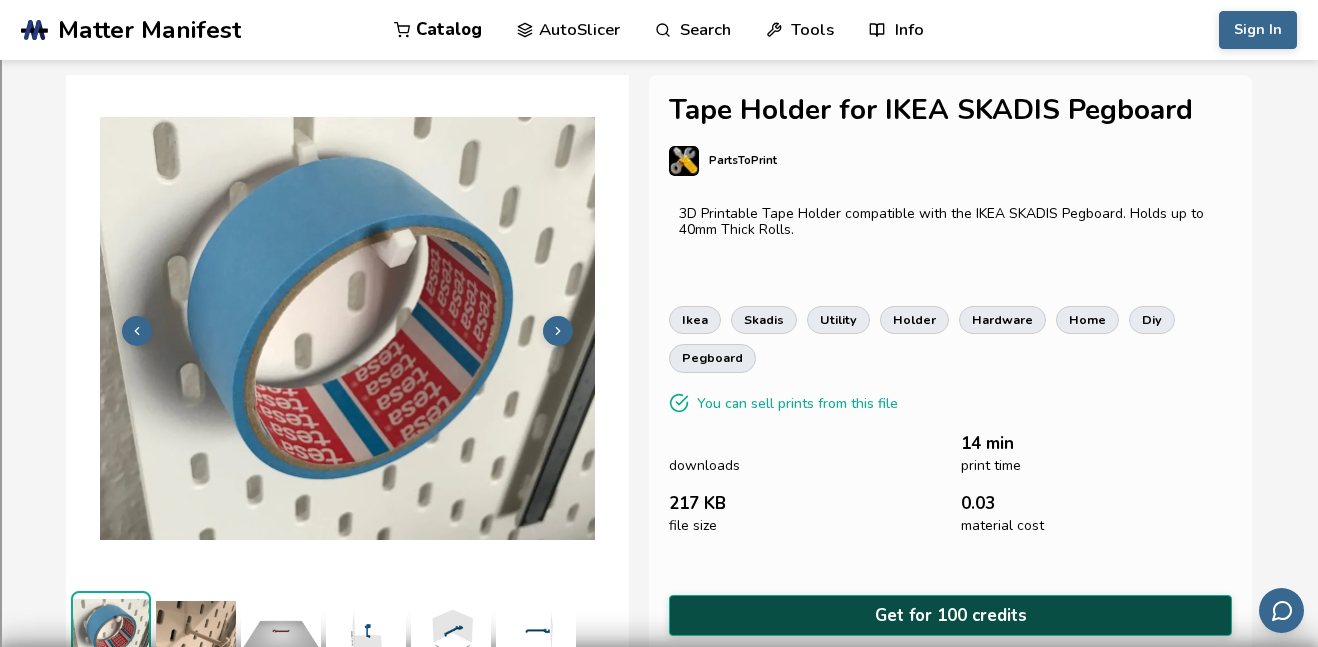 click on "Get for 100 credits" at bounding box center [950, 615] 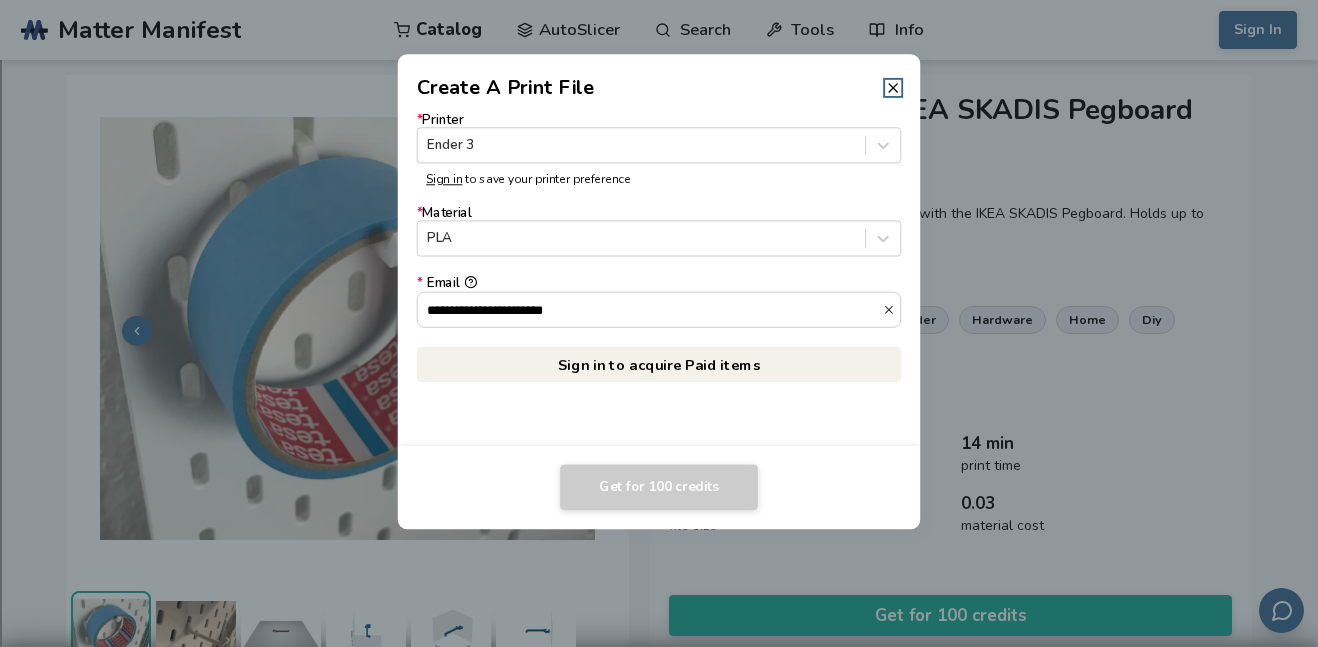 click on "Sign in to acquire Paid items" at bounding box center [659, 364] 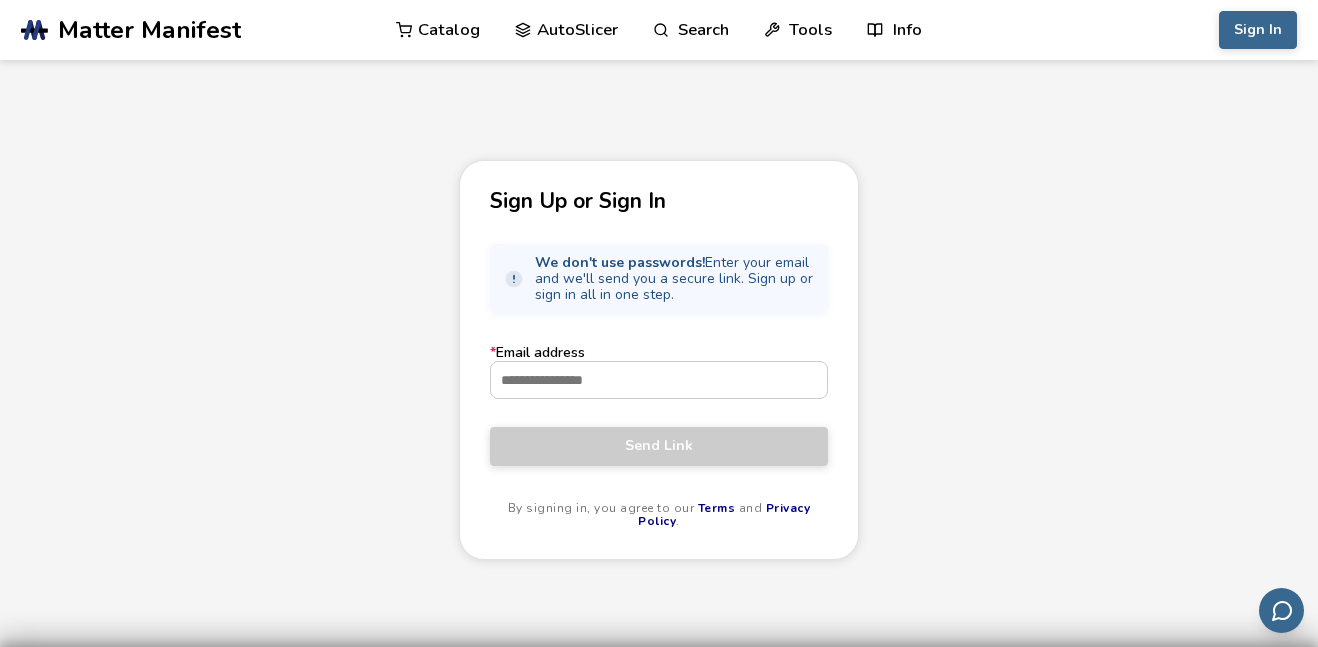 scroll, scrollTop: 0, scrollLeft: 0, axis: both 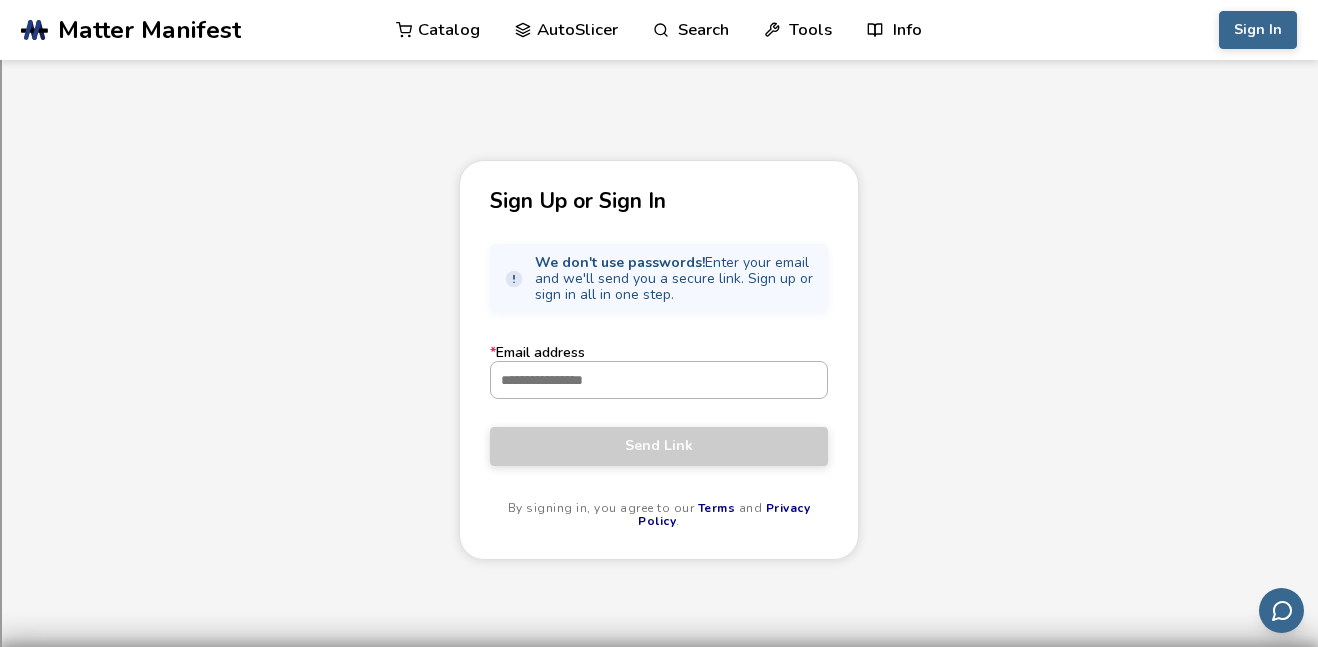 click on "* Email address" at bounding box center [659, 380] 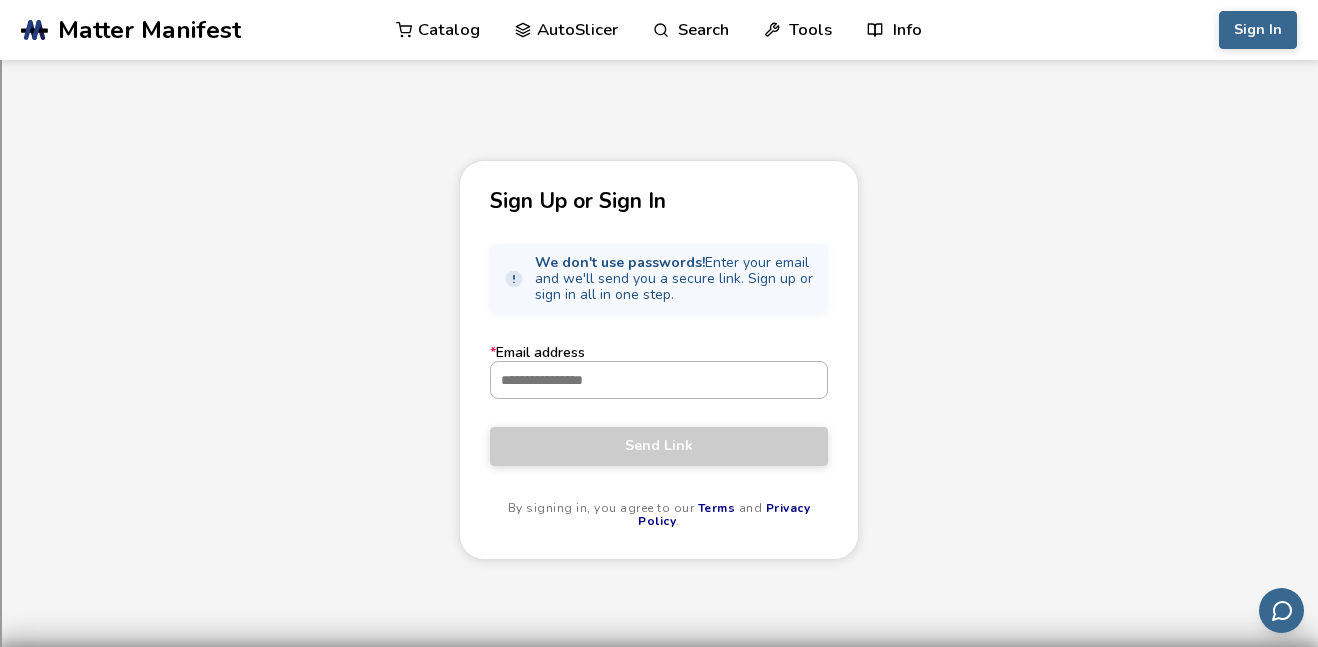 type on "**********" 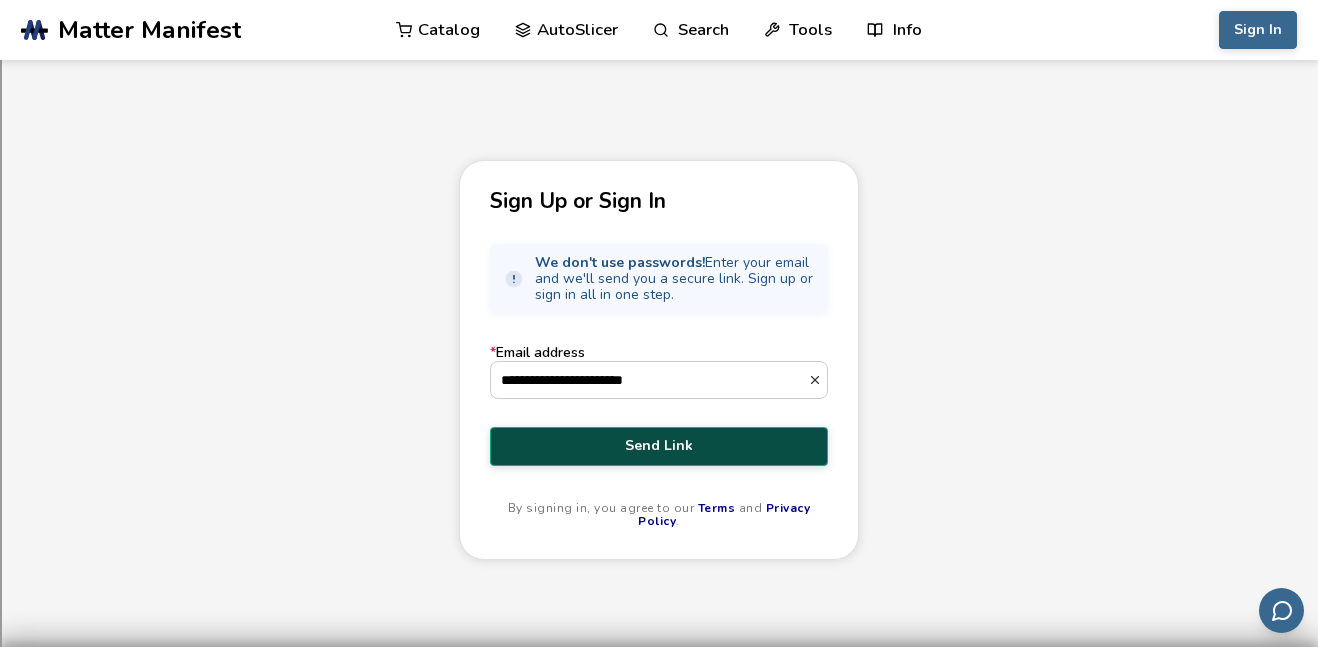 click on "Send Link" at bounding box center [659, 446] 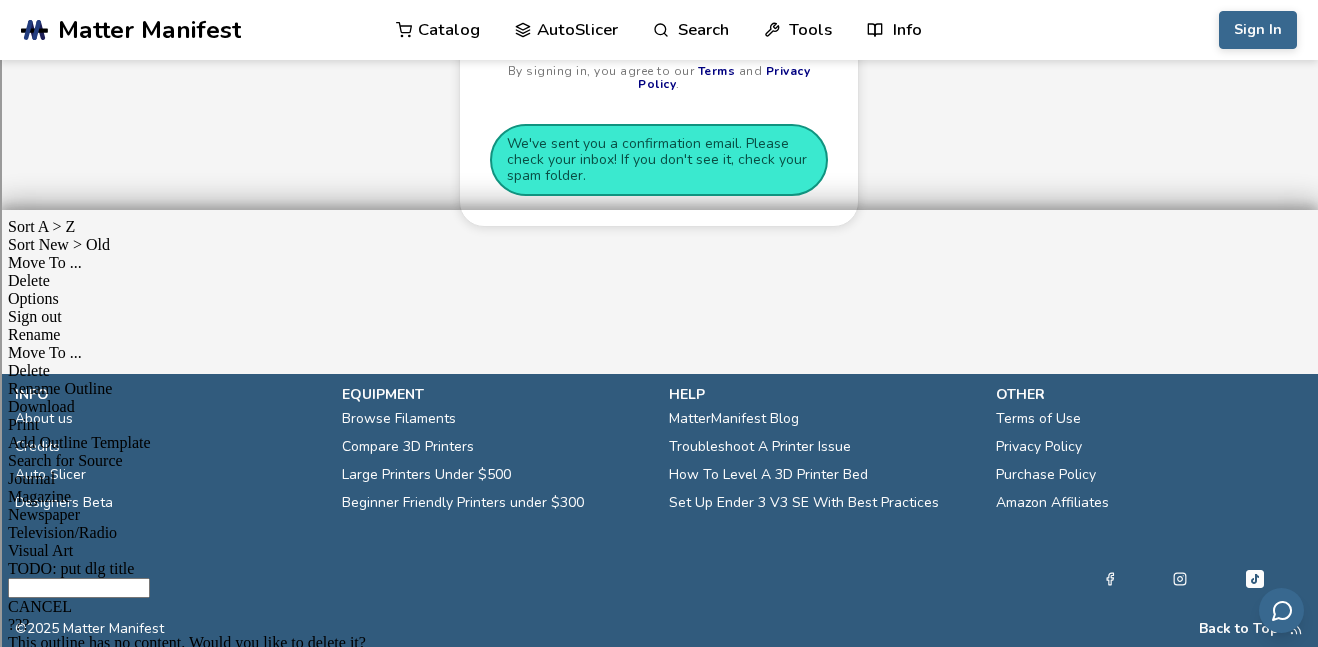 scroll, scrollTop: 0, scrollLeft: 0, axis: both 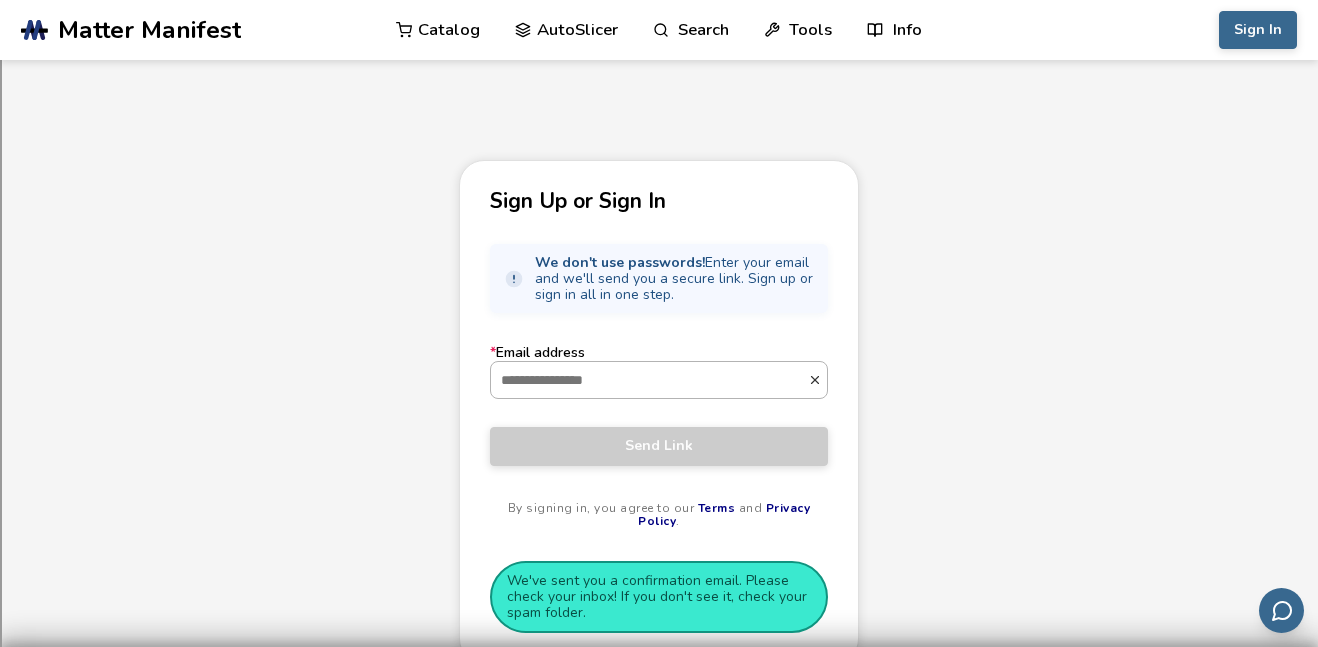 click on "* Email address" at bounding box center (649, 380) 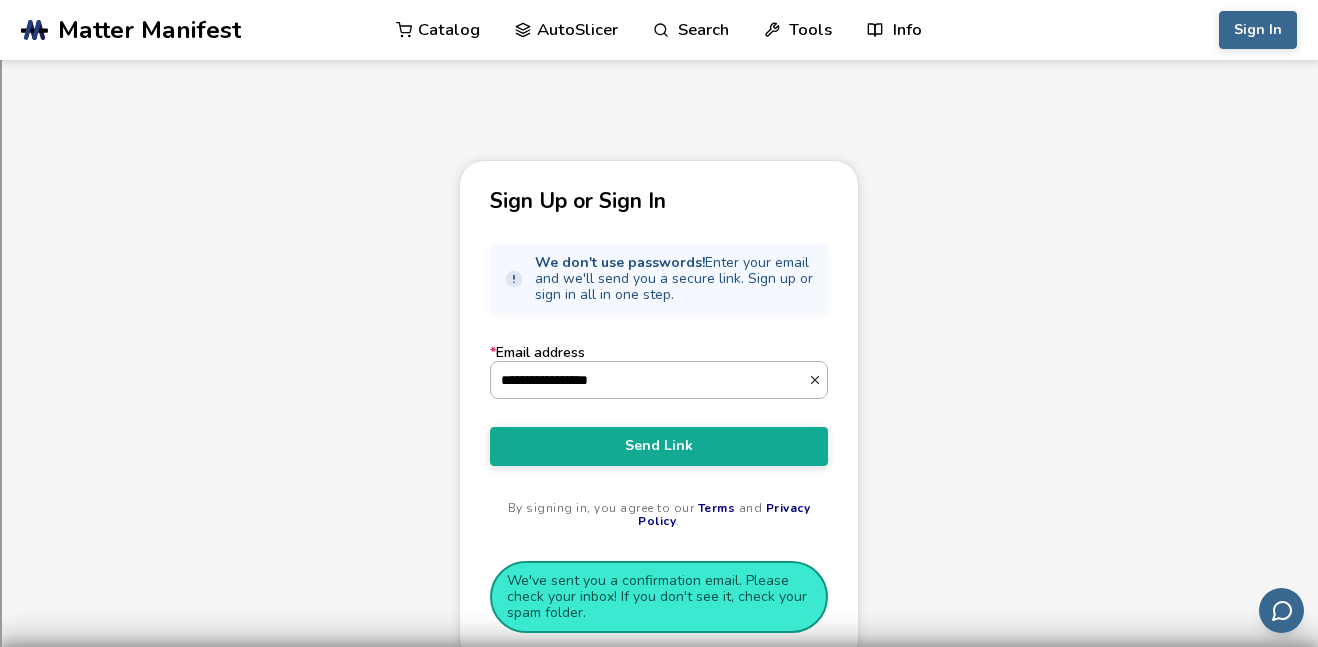 click on "**********" at bounding box center (649, 380) 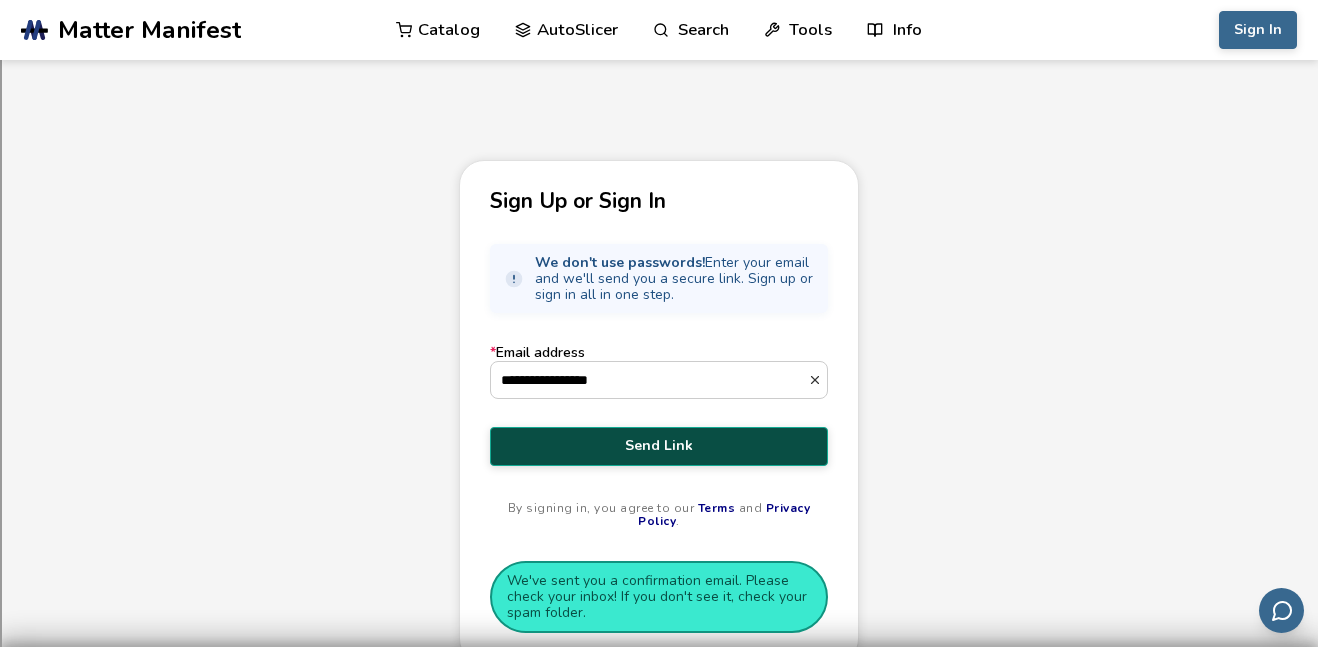 type on "**********" 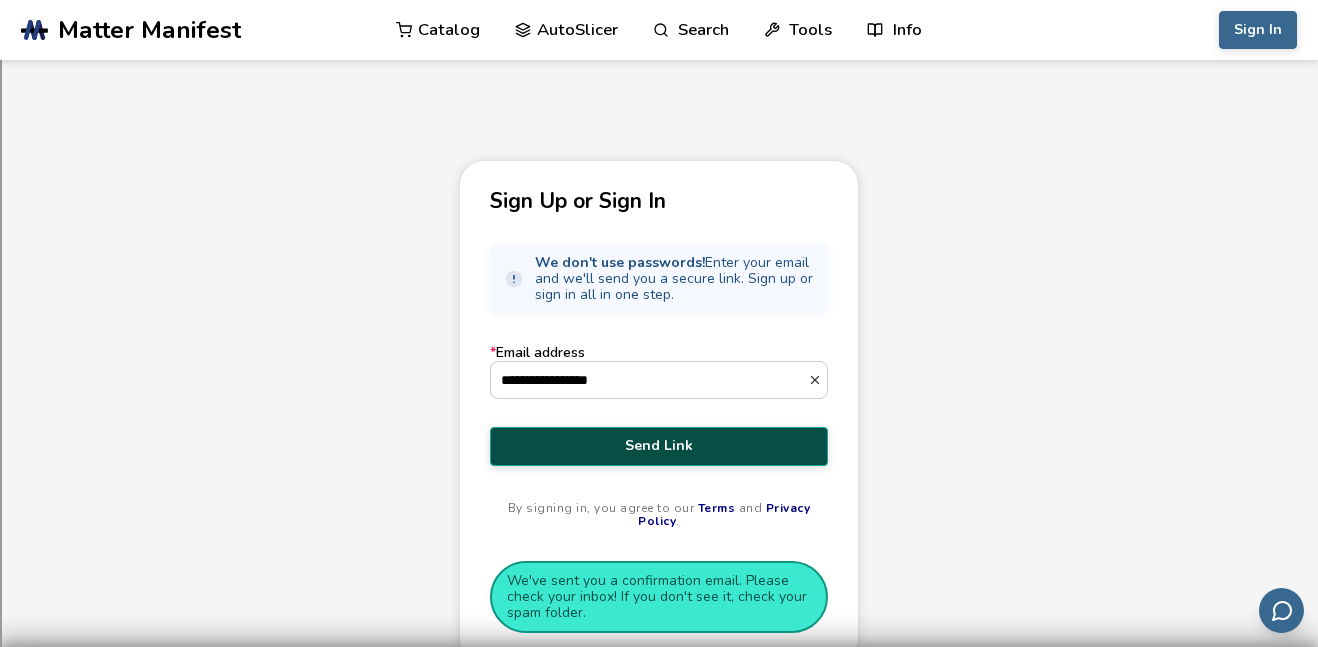 click on "Send Link" at bounding box center [659, 446] 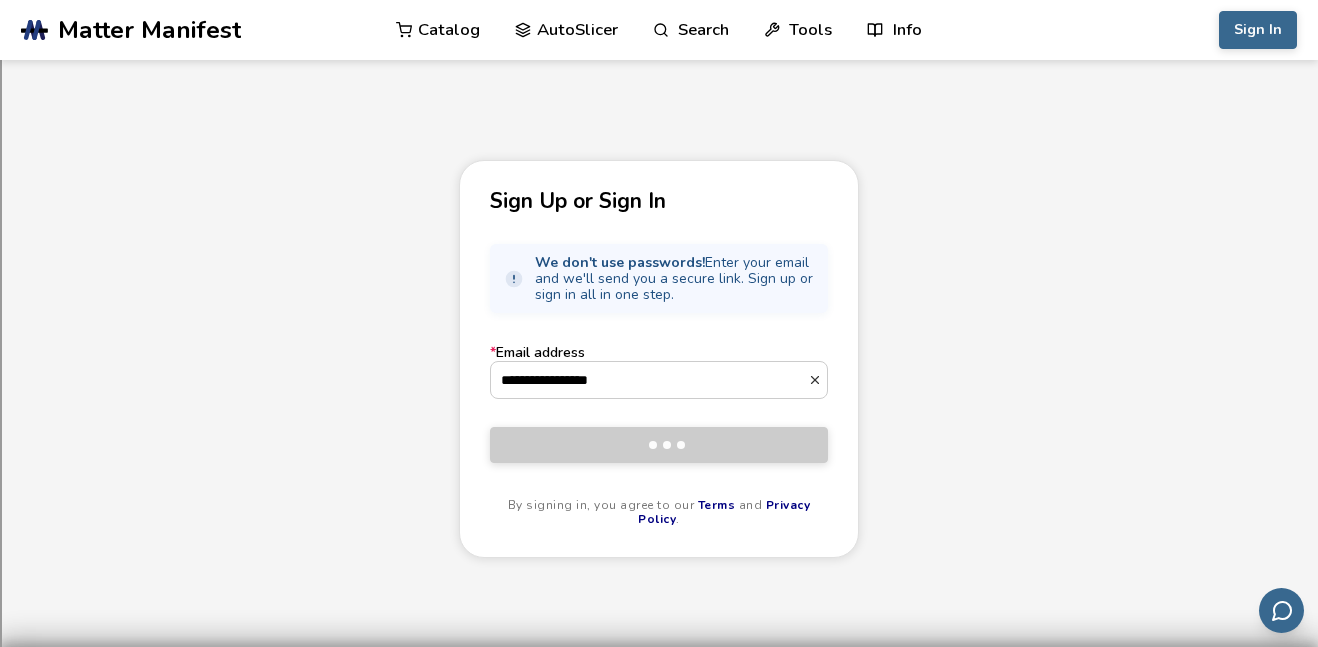 type 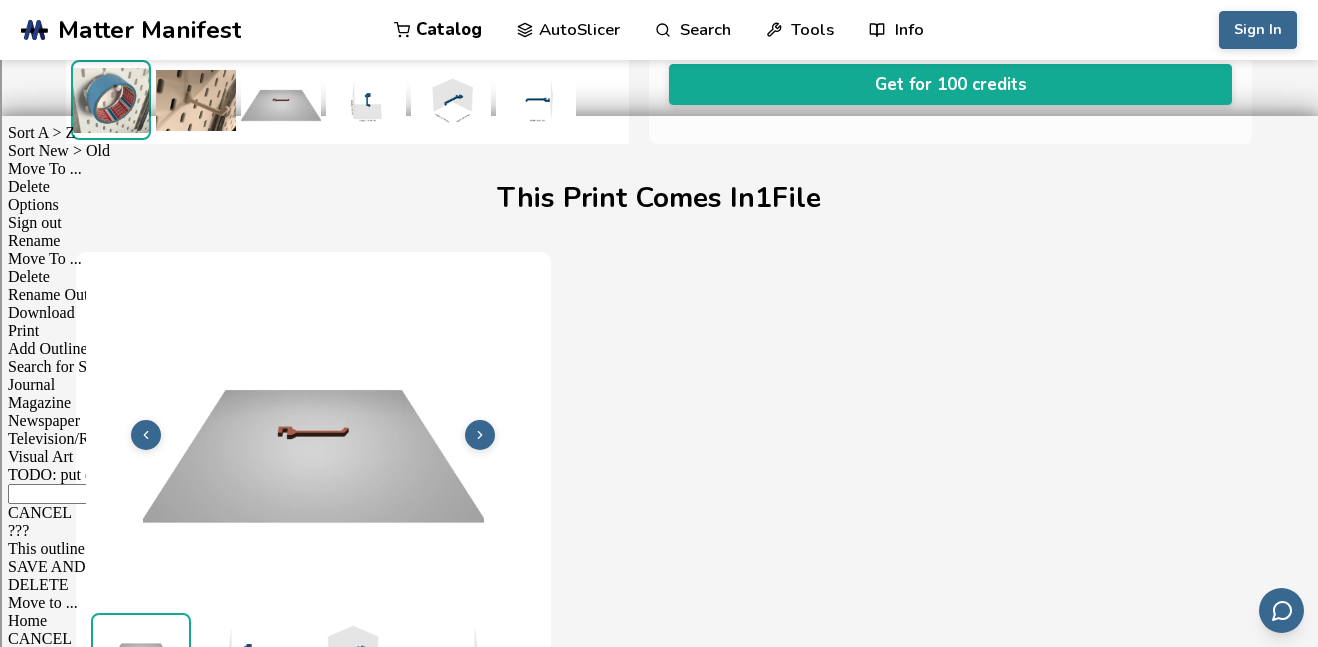 scroll, scrollTop: 531, scrollLeft: 0, axis: vertical 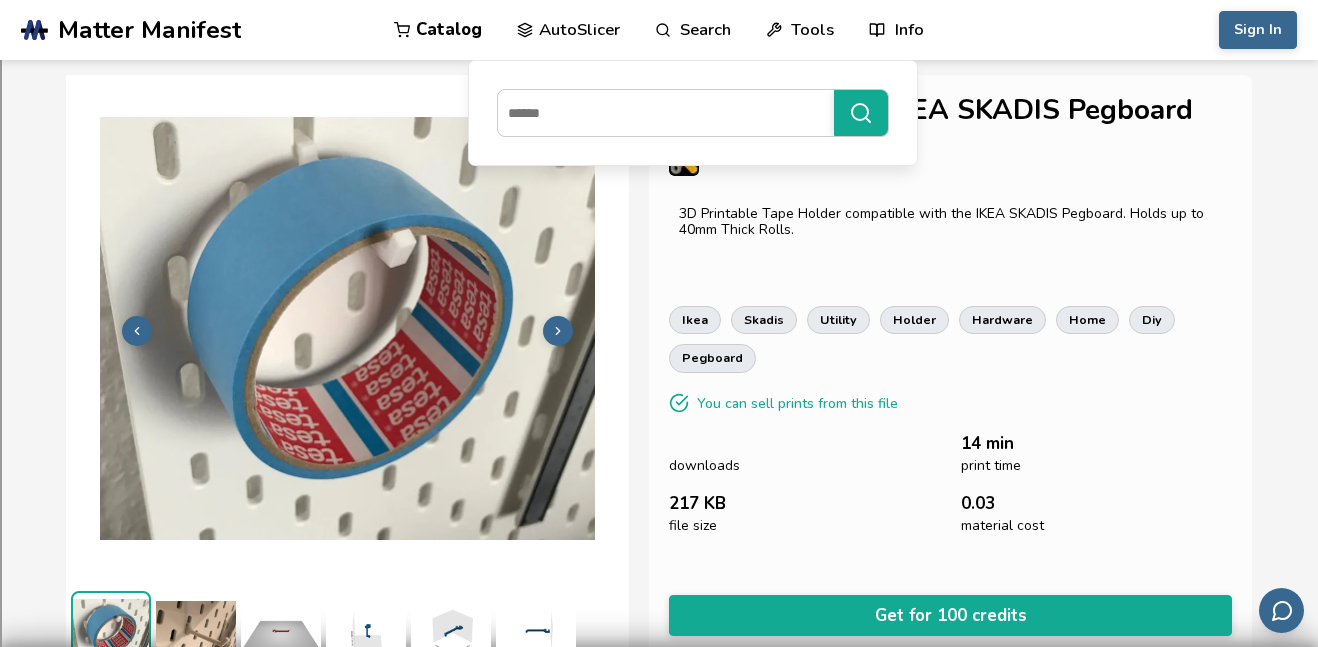 click on "Search" at bounding box center (693, 30) 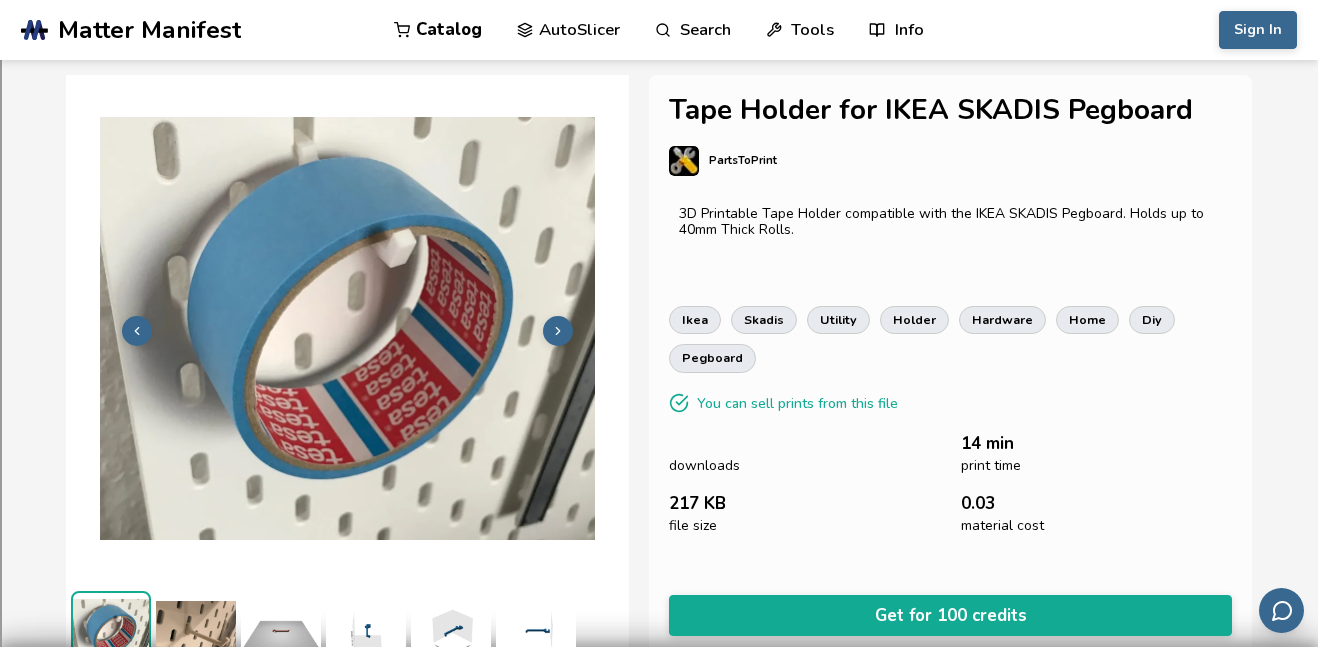 click on "Search" at bounding box center [693, 30] 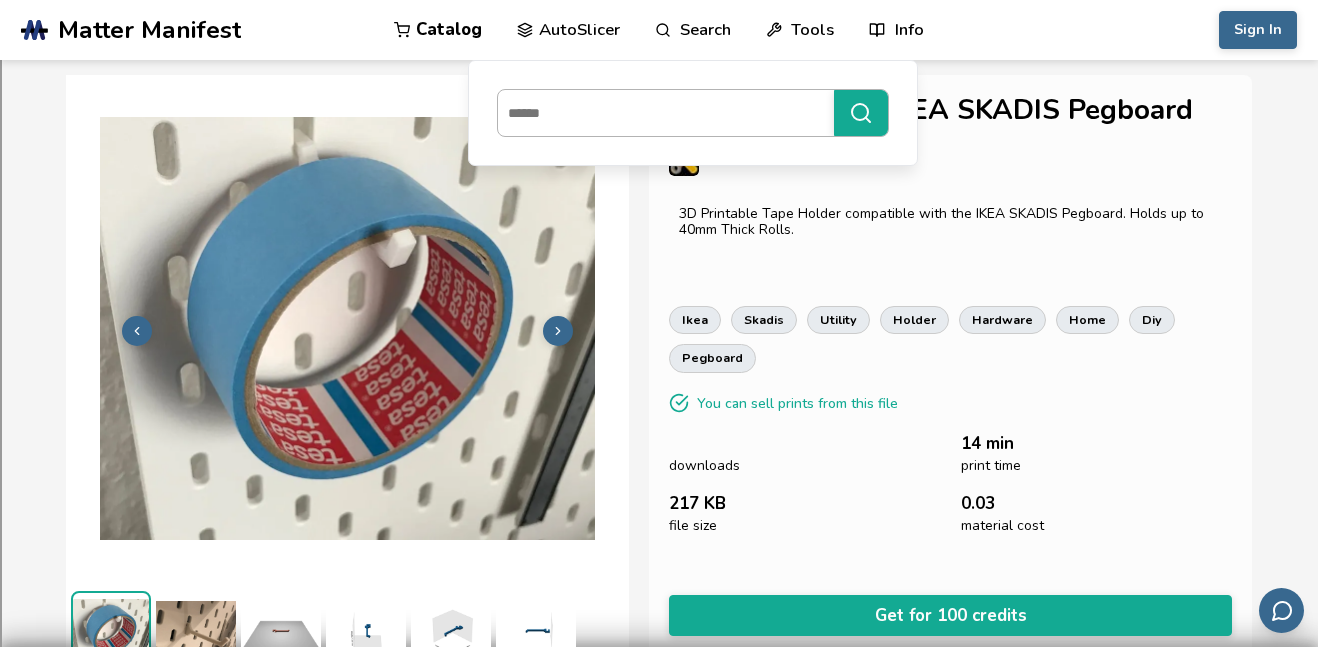 click at bounding box center [661, 113] 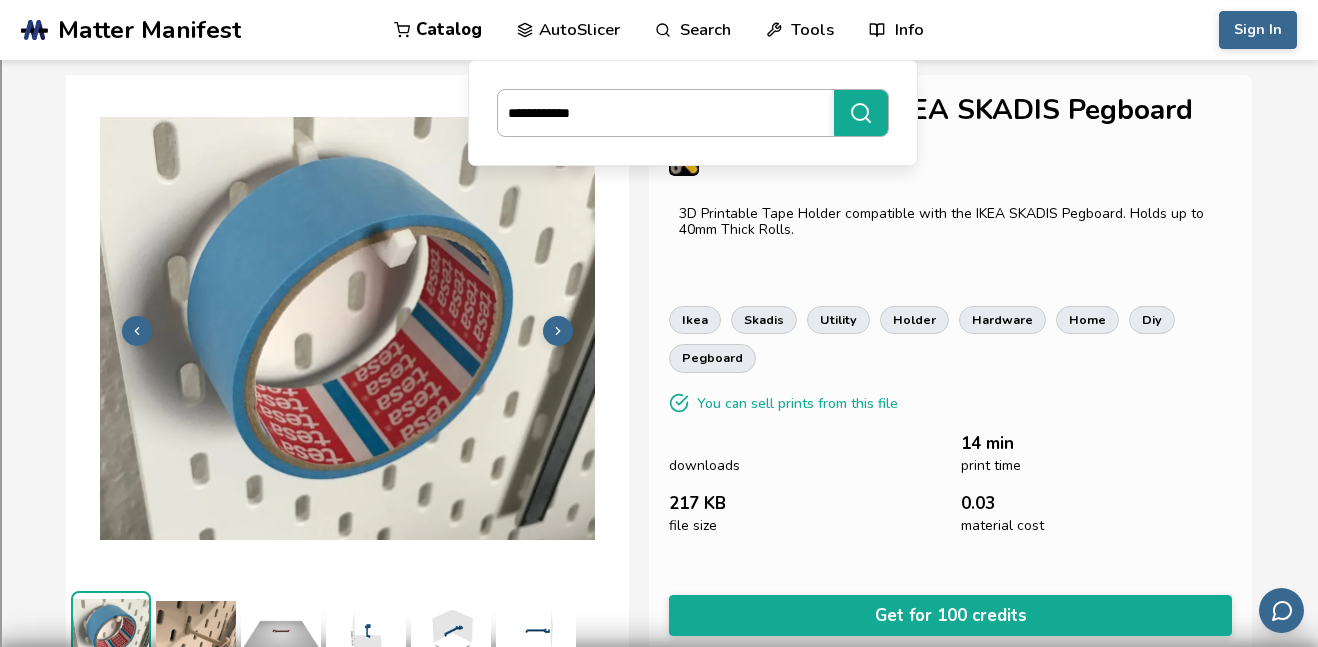 type on "**********" 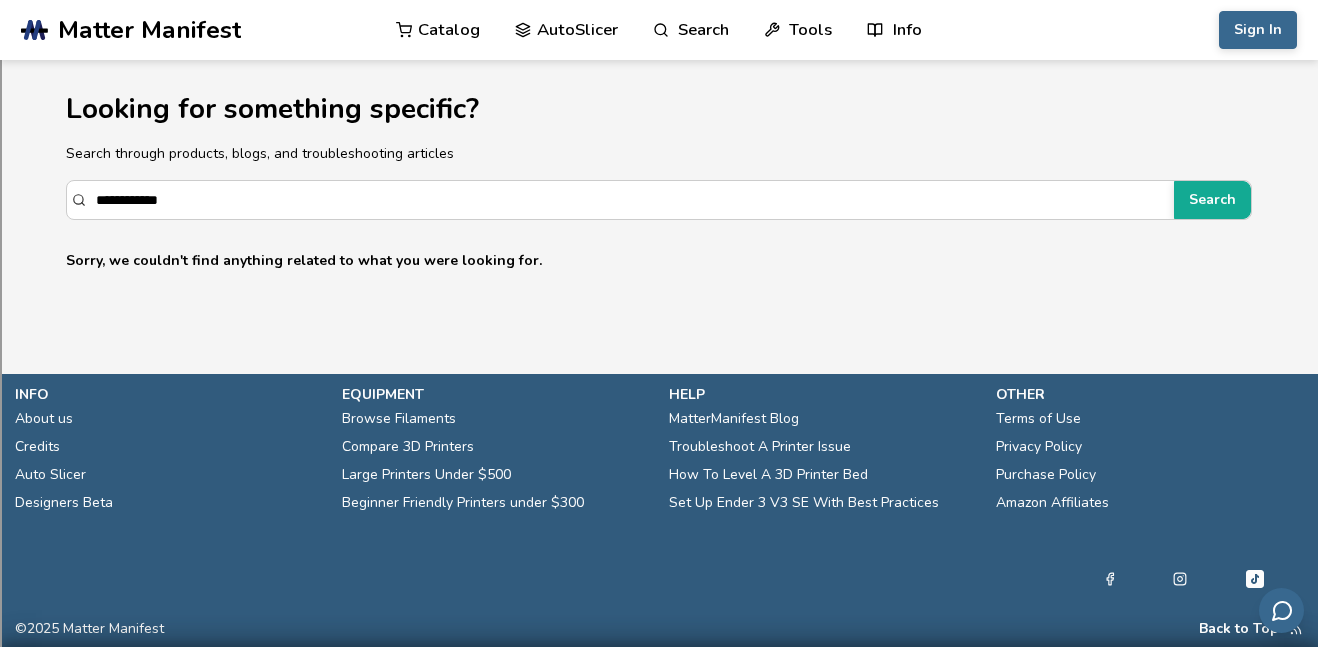 click on "**********" at bounding box center (659, 173) 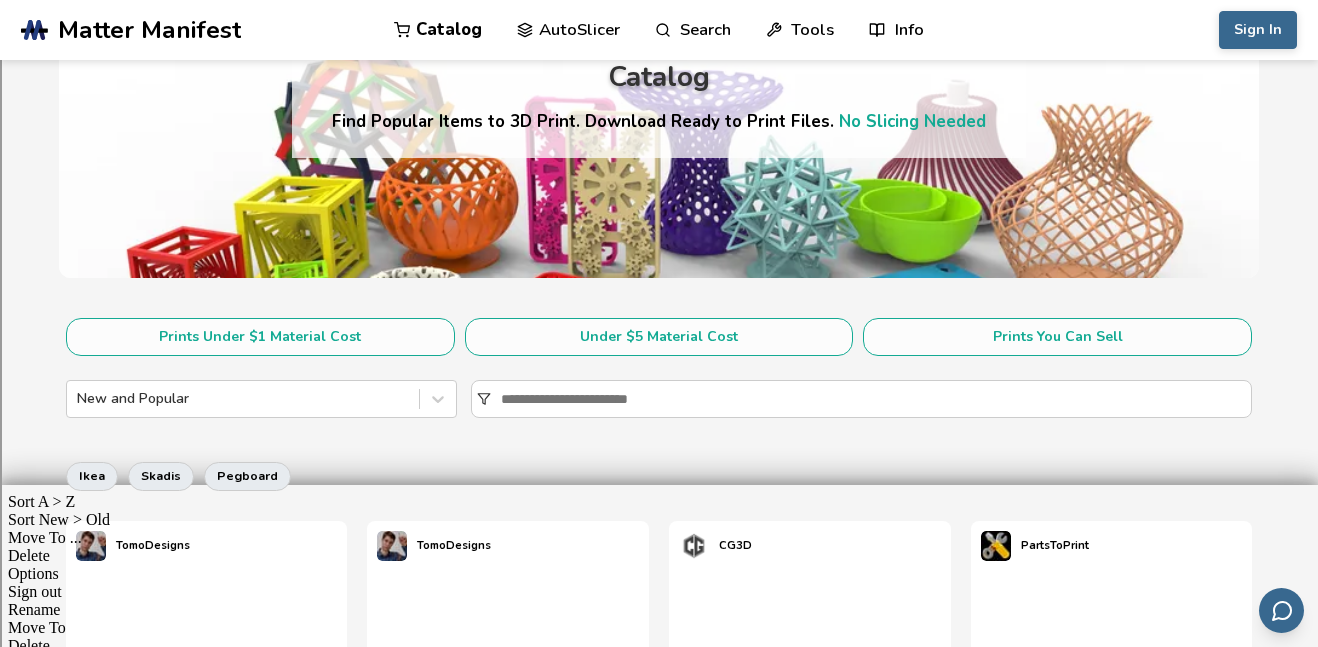 scroll, scrollTop: 167, scrollLeft: 0, axis: vertical 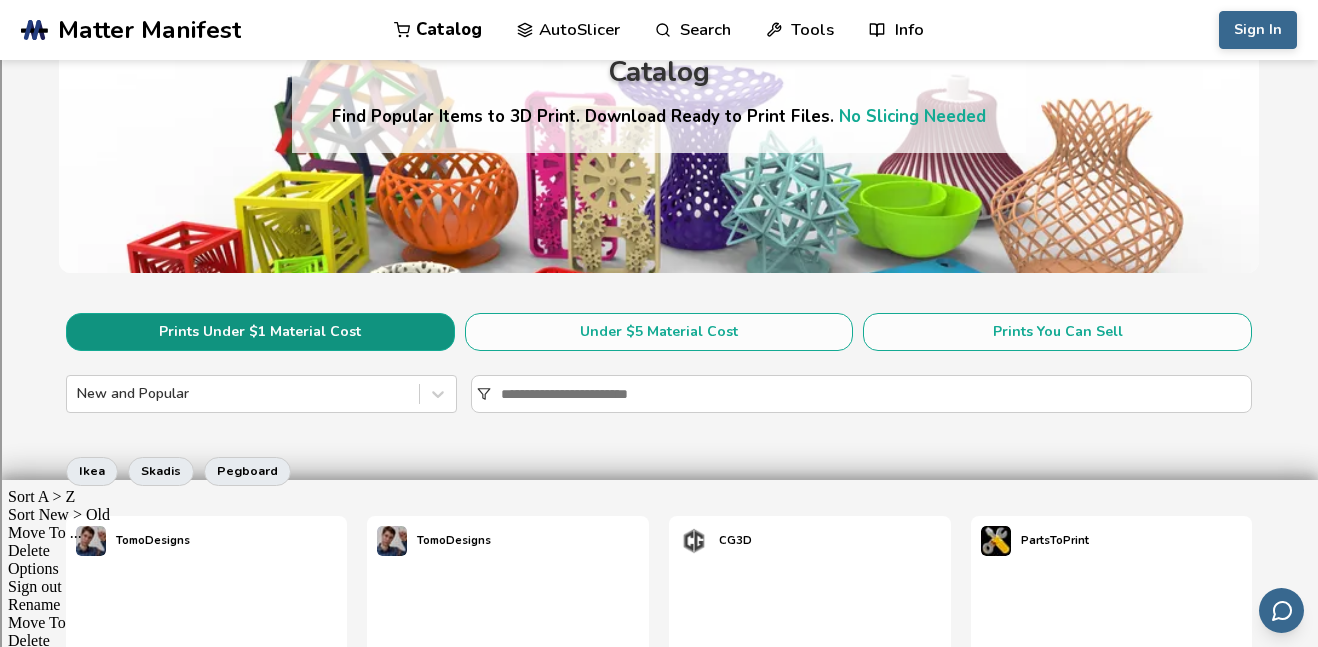click on "Prints Under $1 Material Cost" at bounding box center (260, 332) 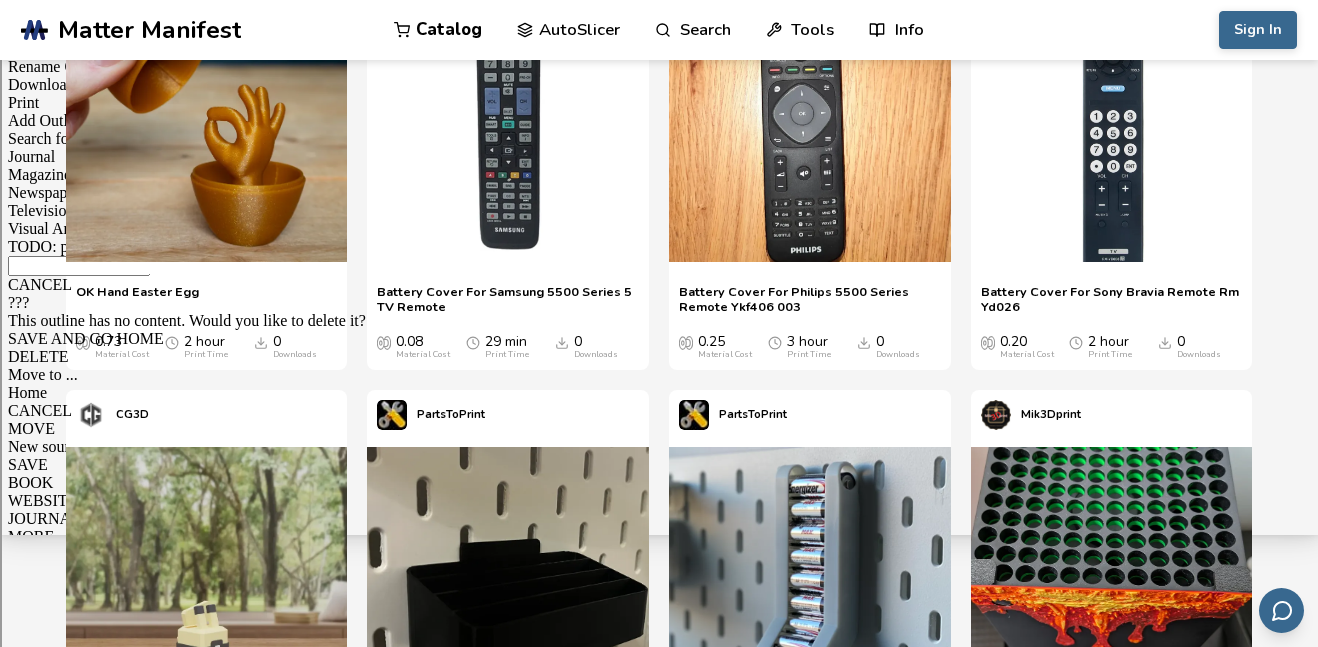 scroll, scrollTop: 0, scrollLeft: 0, axis: both 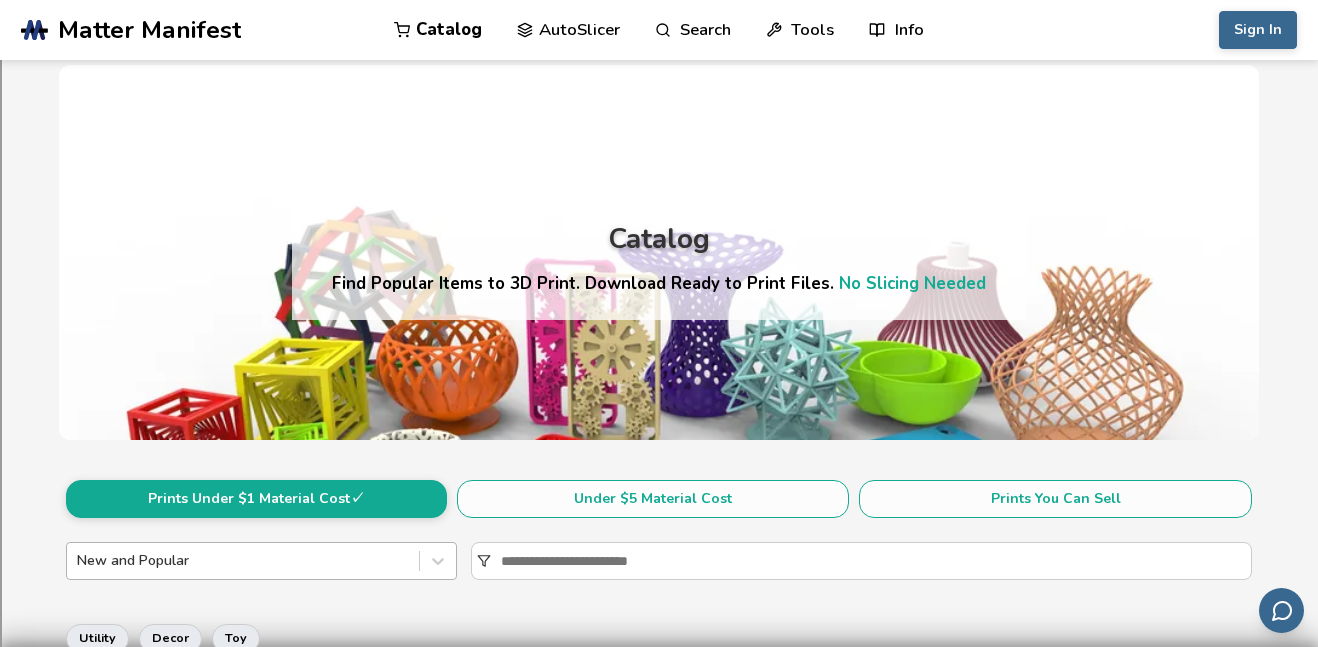 click on "New and Popular" at bounding box center (261, 561) 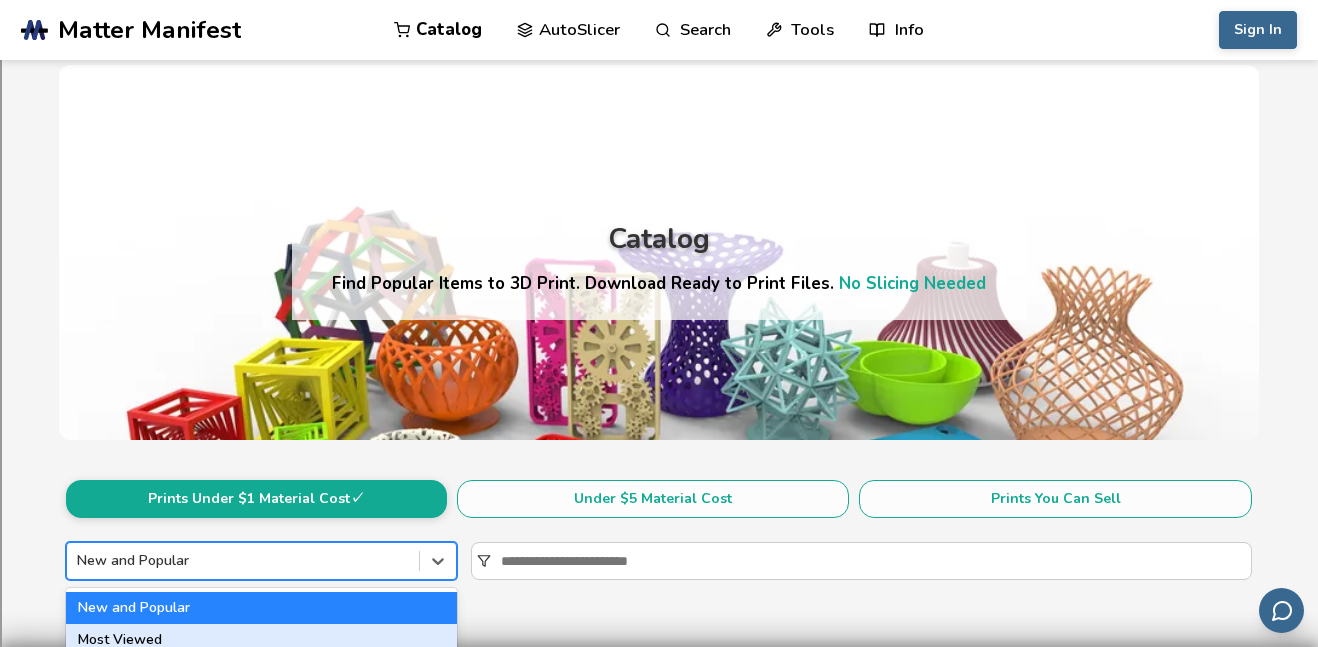 scroll, scrollTop: 85, scrollLeft: 0, axis: vertical 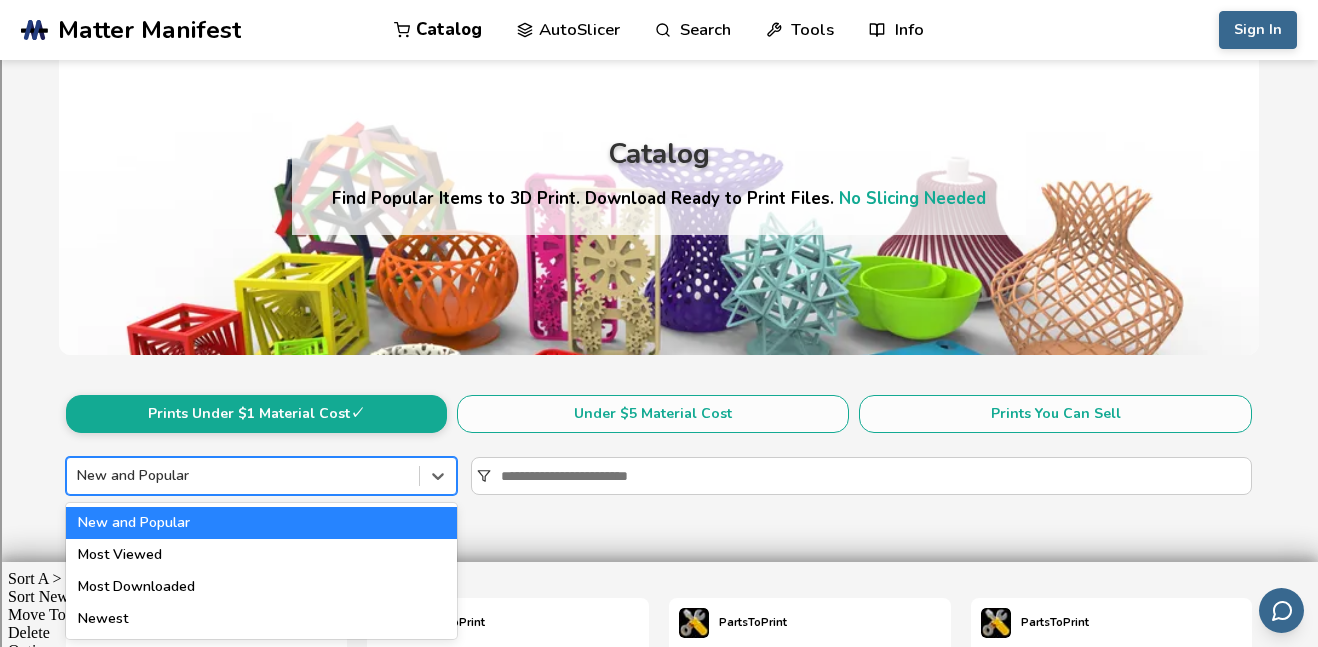 click at bounding box center [243, 476] 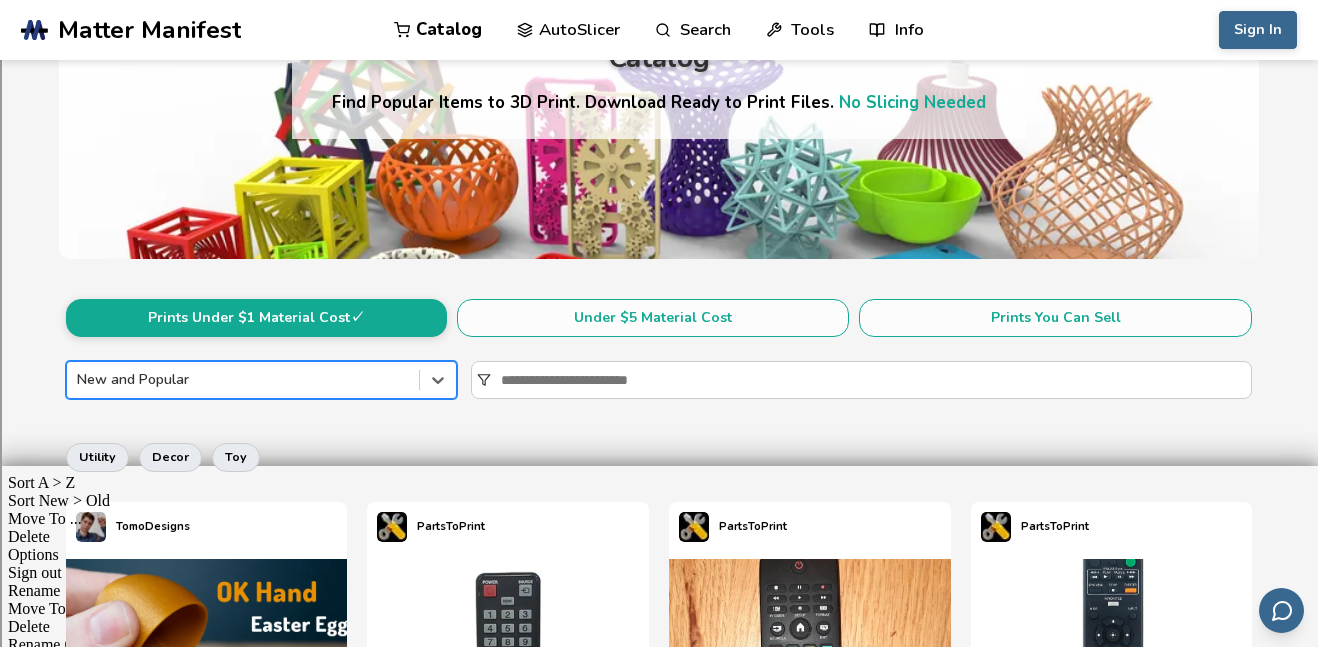 scroll, scrollTop: 183, scrollLeft: 0, axis: vertical 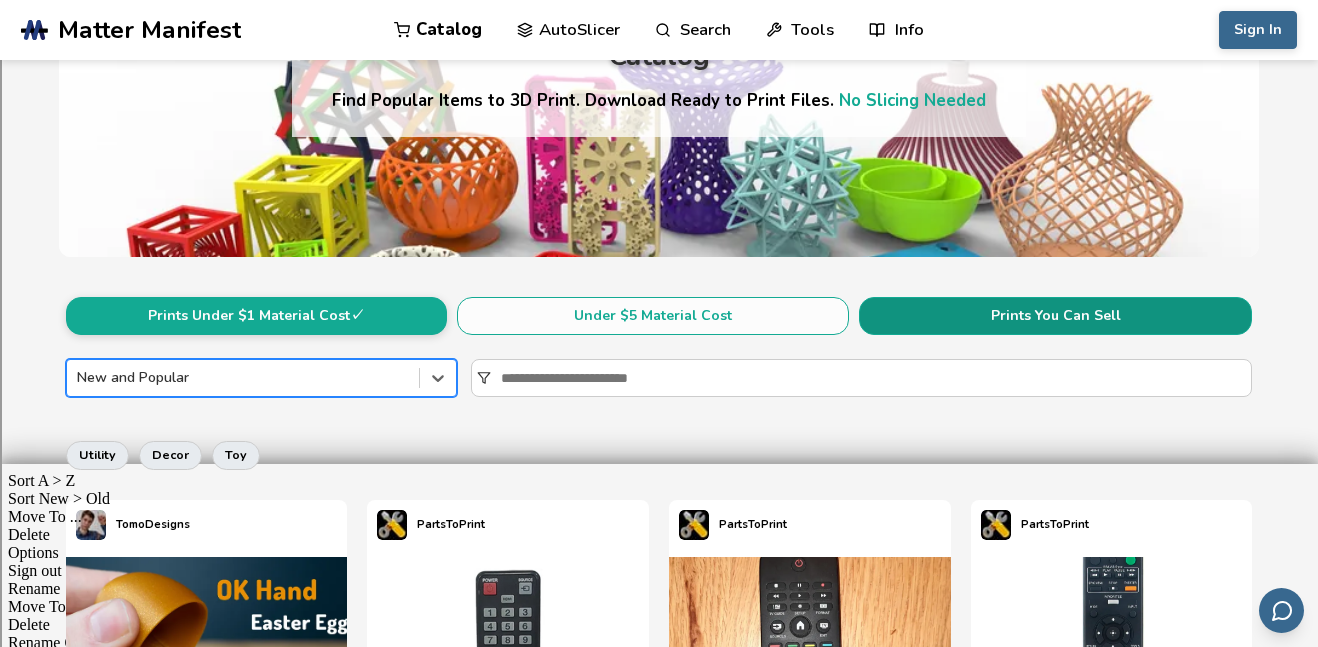 click on "Prints You Can Sell" at bounding box center [1055, 316] 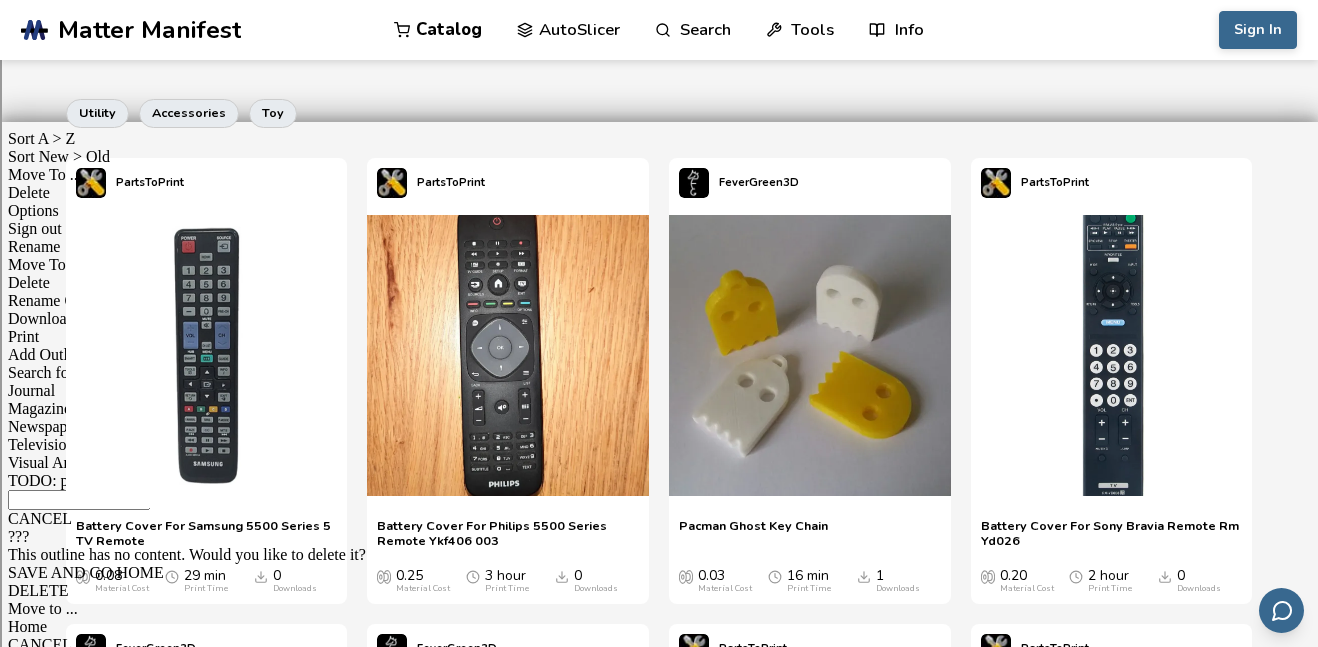 scroll, scrollTop: 527, scrollLeft: 0, axis: vertical 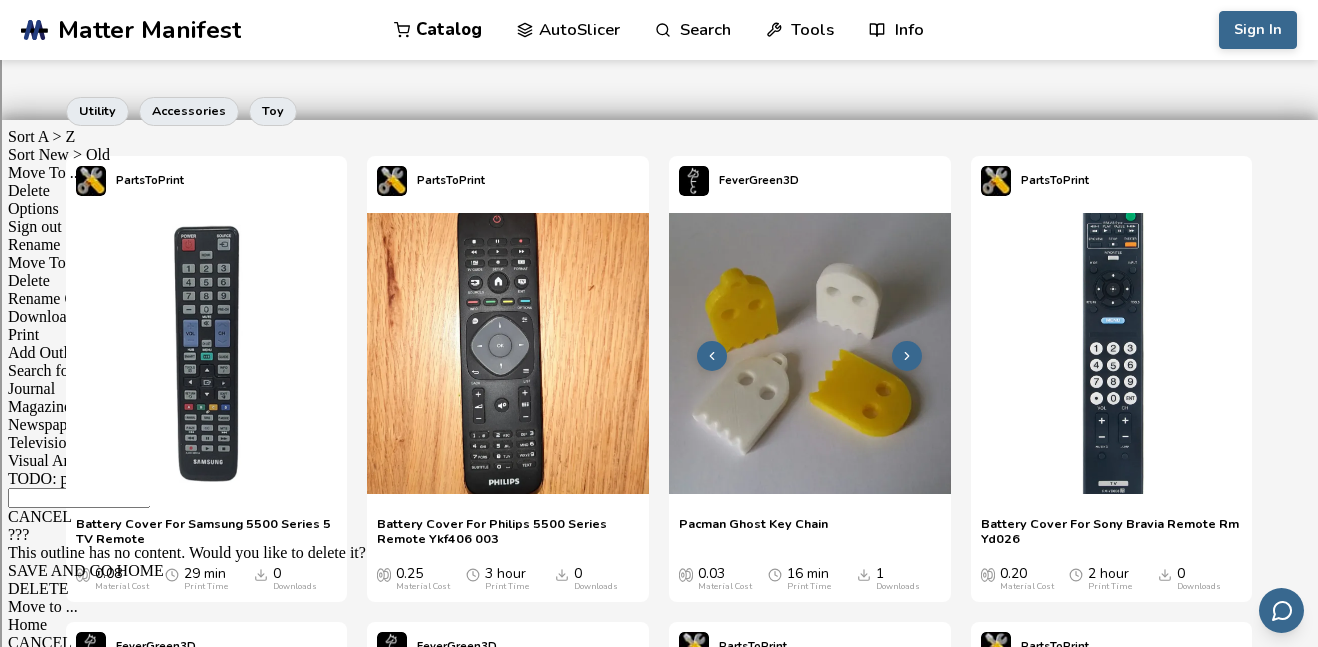 click at bounding box center (810, 356) 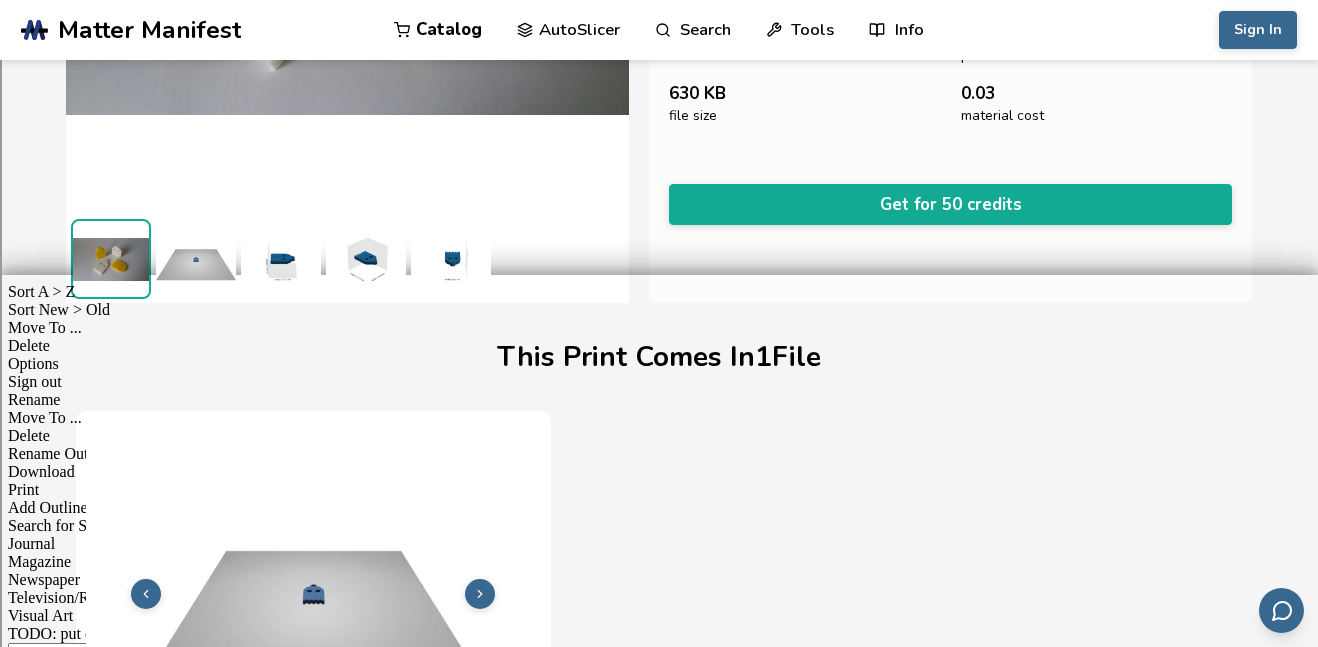 scroll, scrollTop: 0, scrollLeft: 0, axis: both 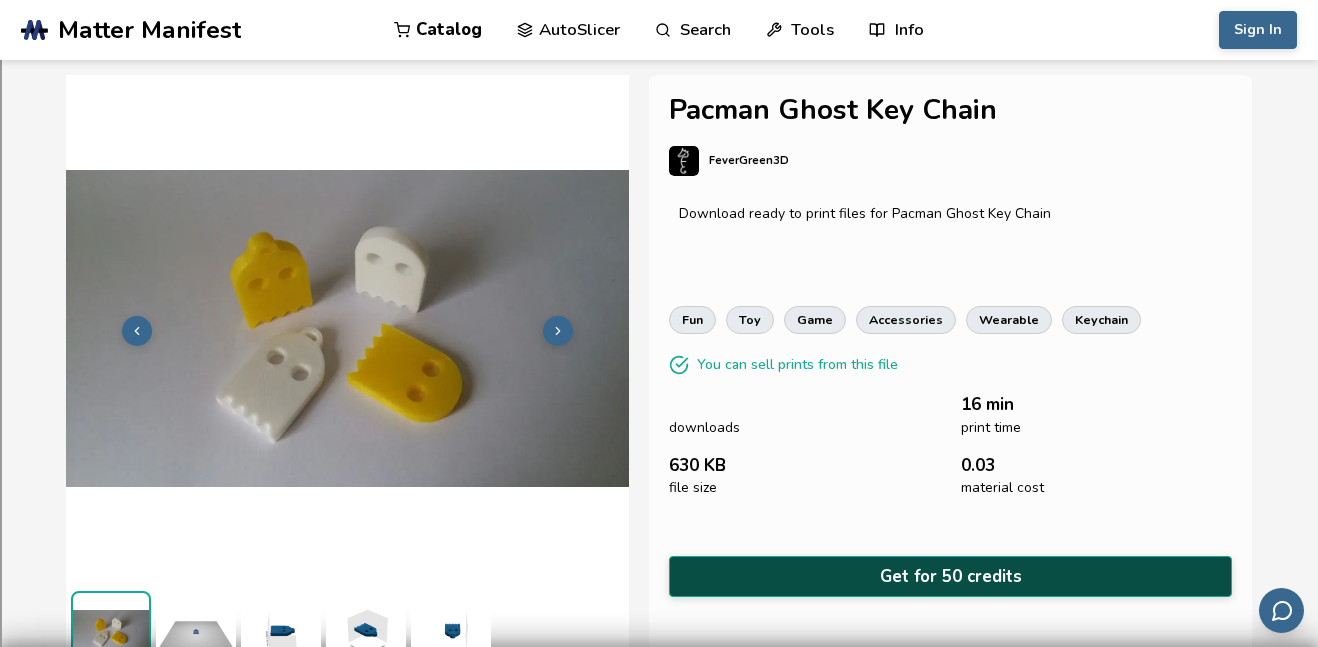 click on "Get for 50 credits" at bounding box center (950, 576) 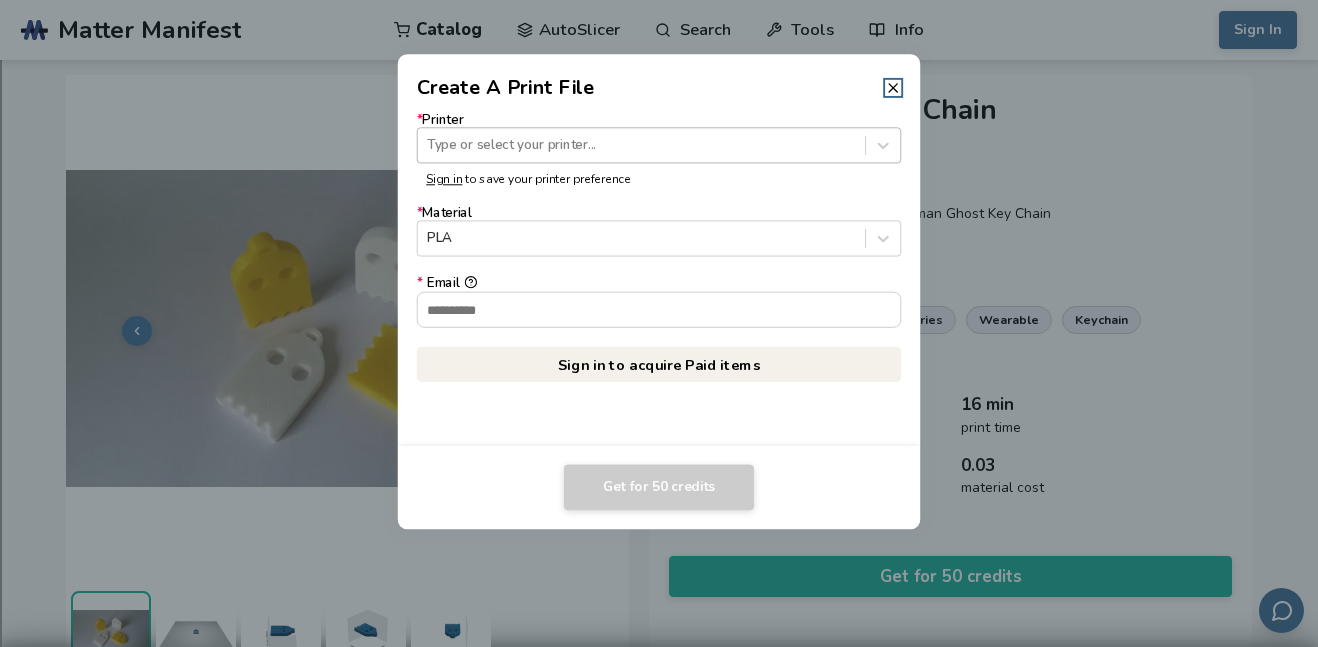 click on "Type or select your printer..." at bounding box center (641, 145) 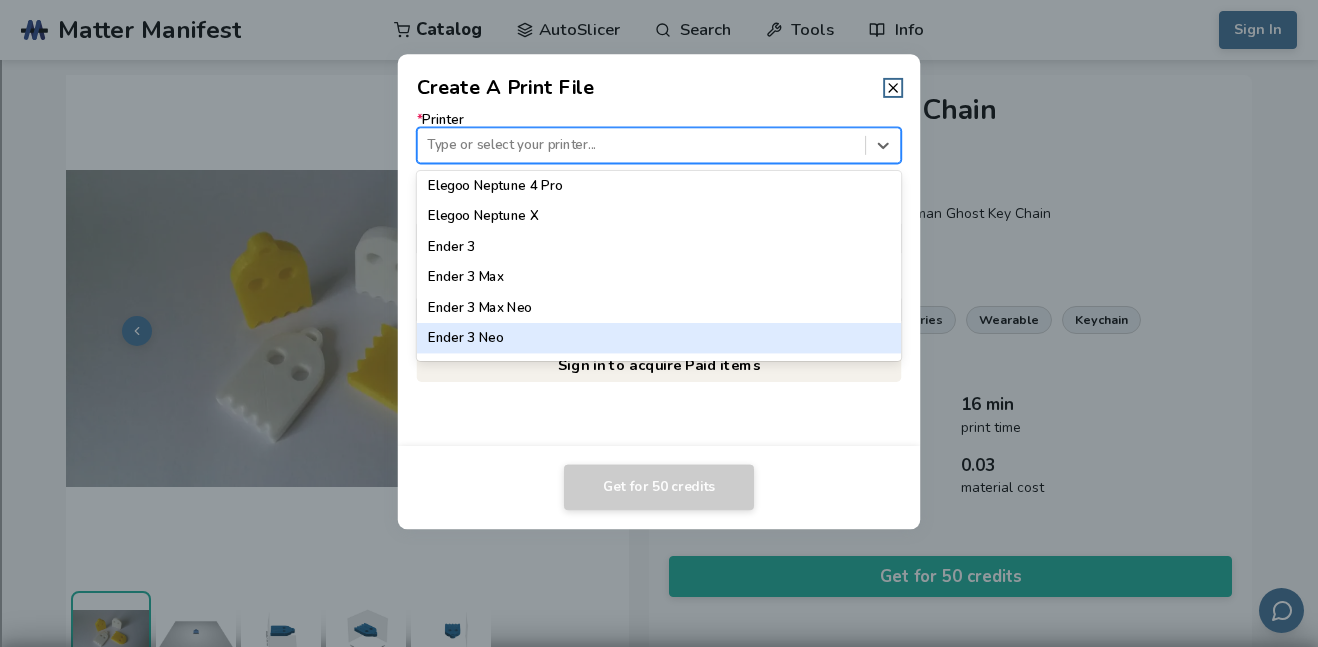 scroll, scrollTop: 995, scrollLeft: 0, axis: vertical 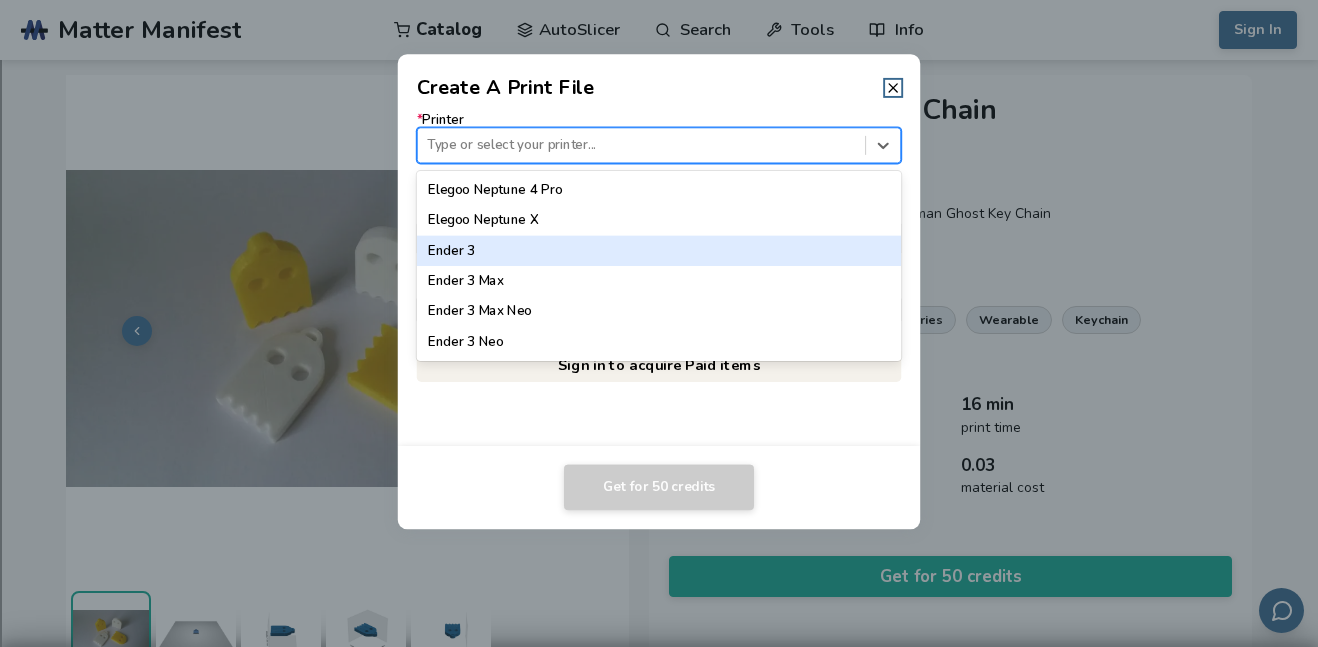 click on "Ender 3" at bounding box center (659, 251) 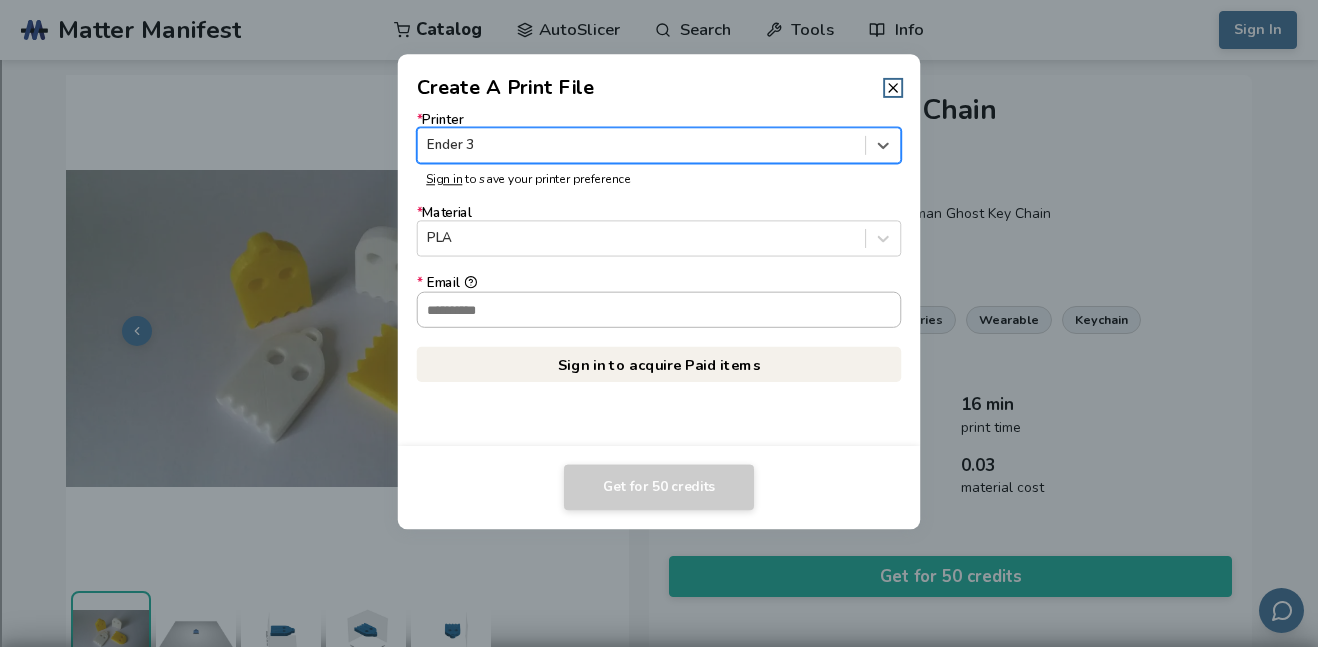 click on "* Email" at bounding box center (659, 309) 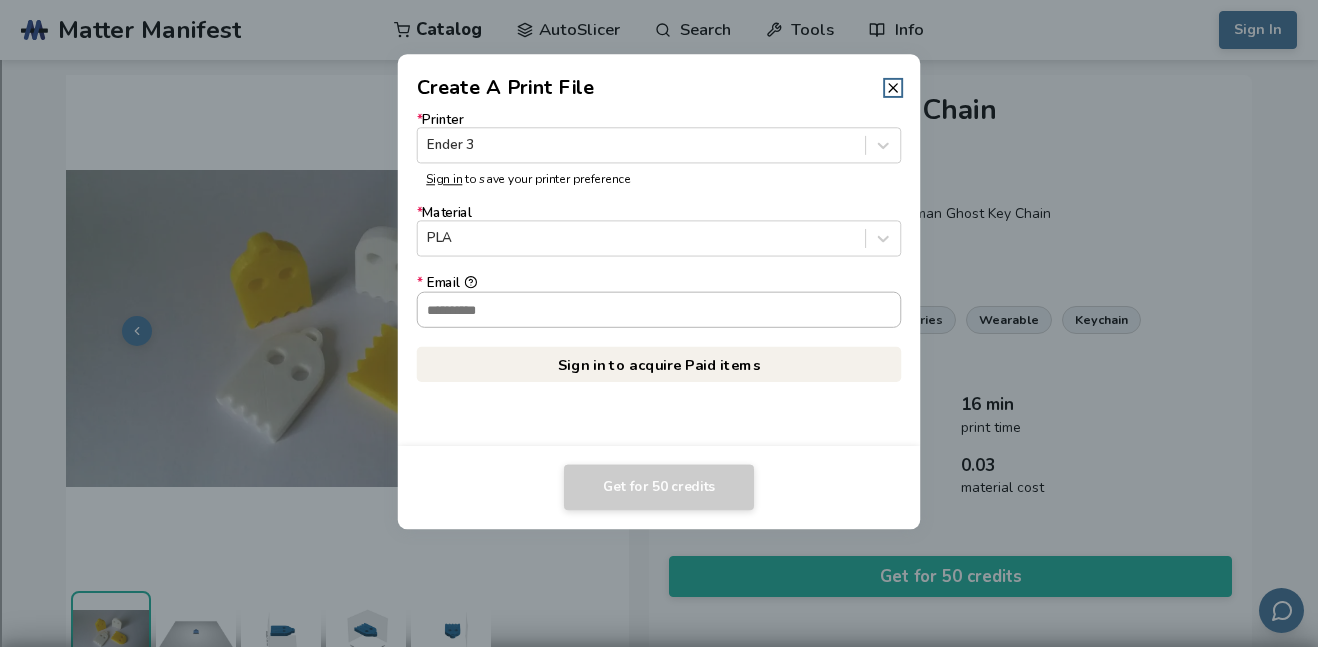 type on "**********" 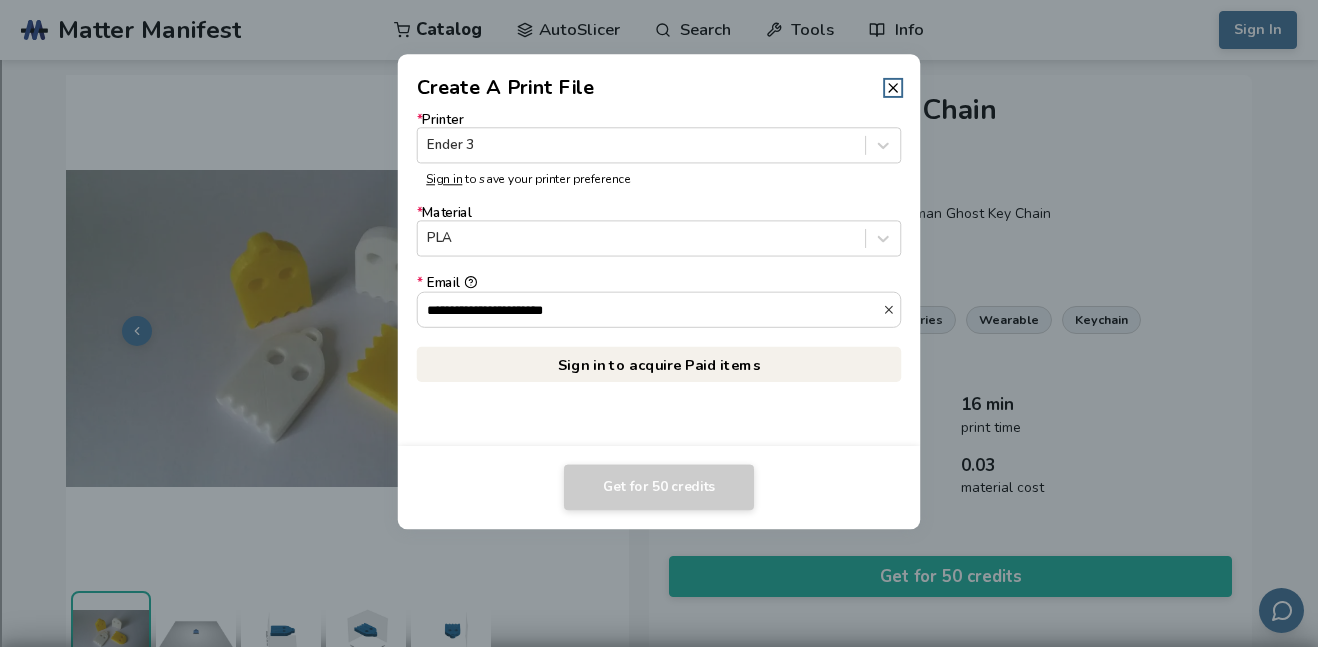 click on "Sign in to acquire Paid items" at bounding box center [659, 364] 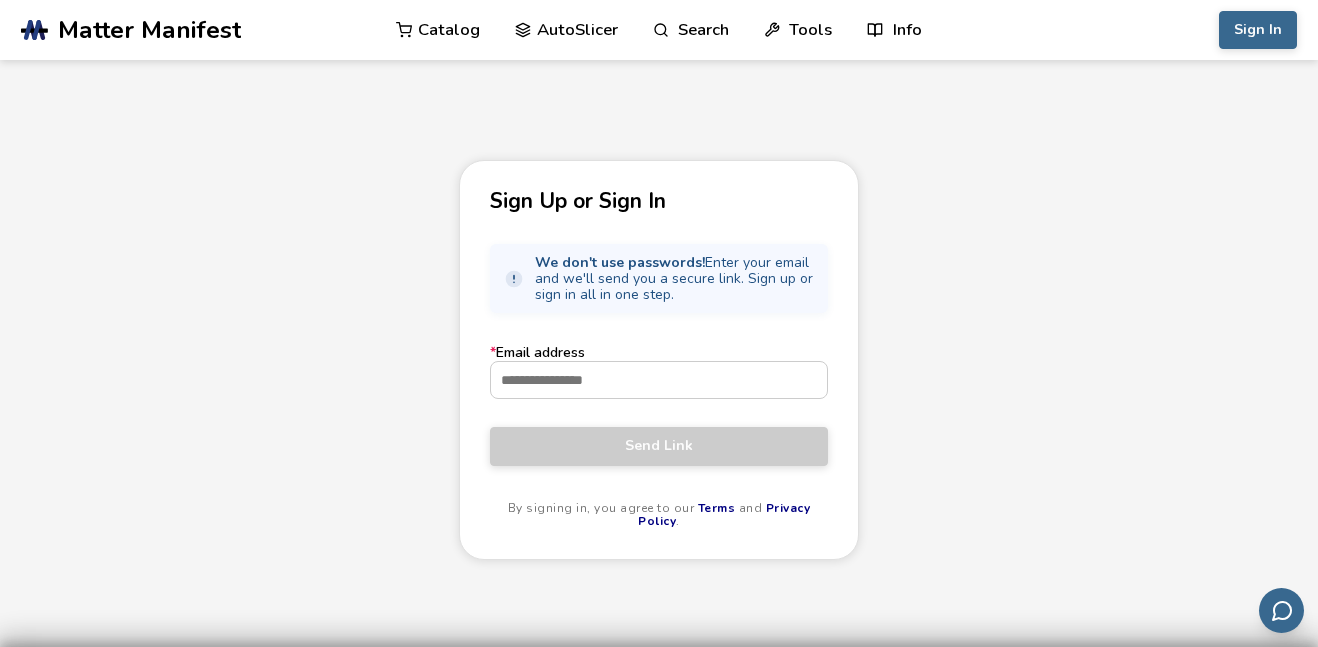 scroll, scrollTop: 0, scrollLeft: 0, axis: both 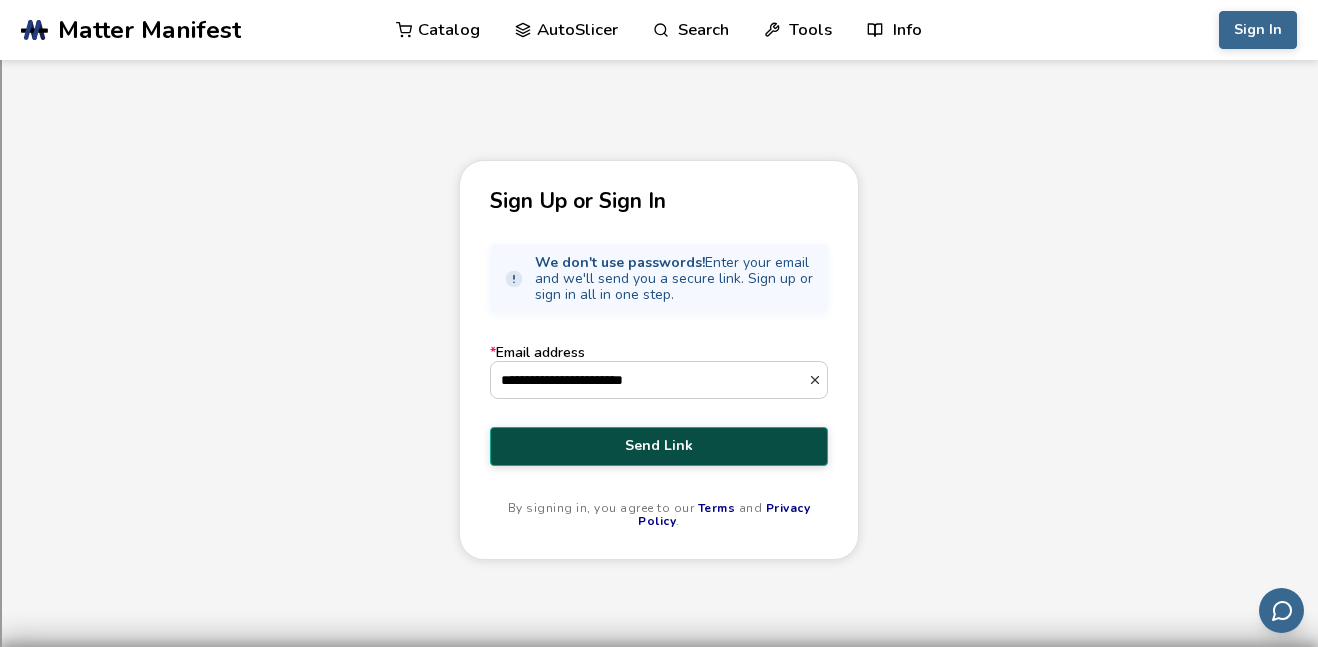 click on "Send Link" at bounding box center [659, 446] 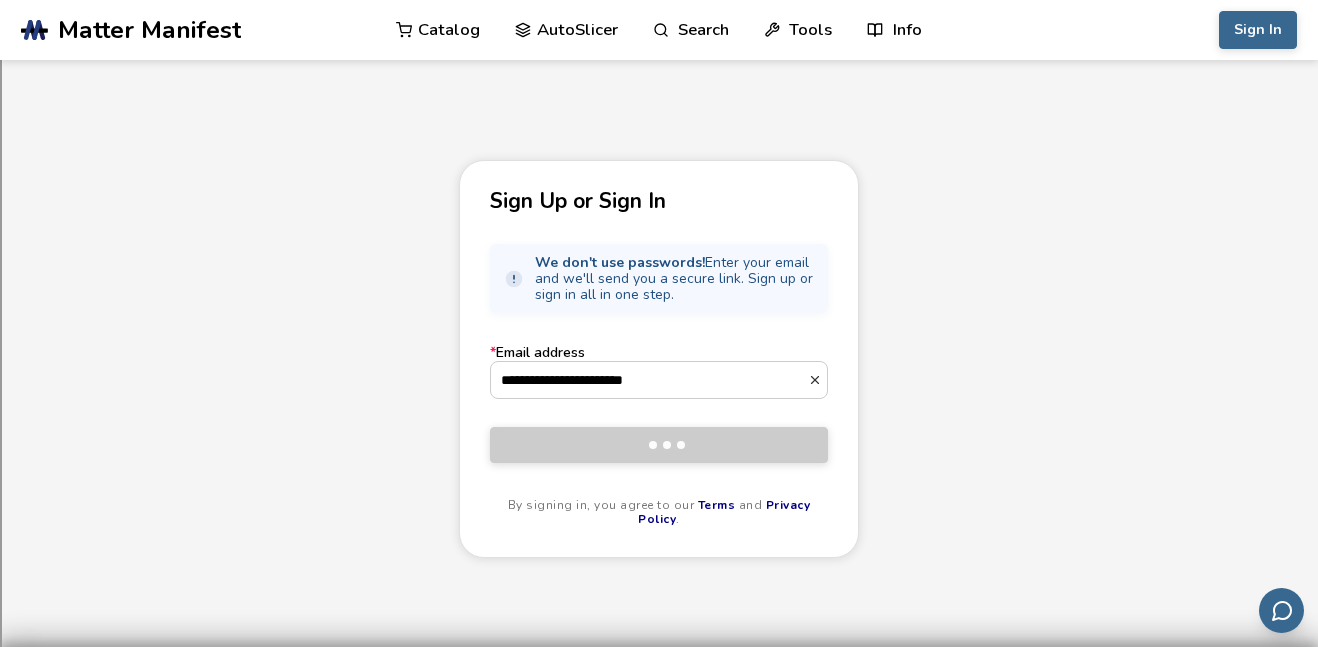 type 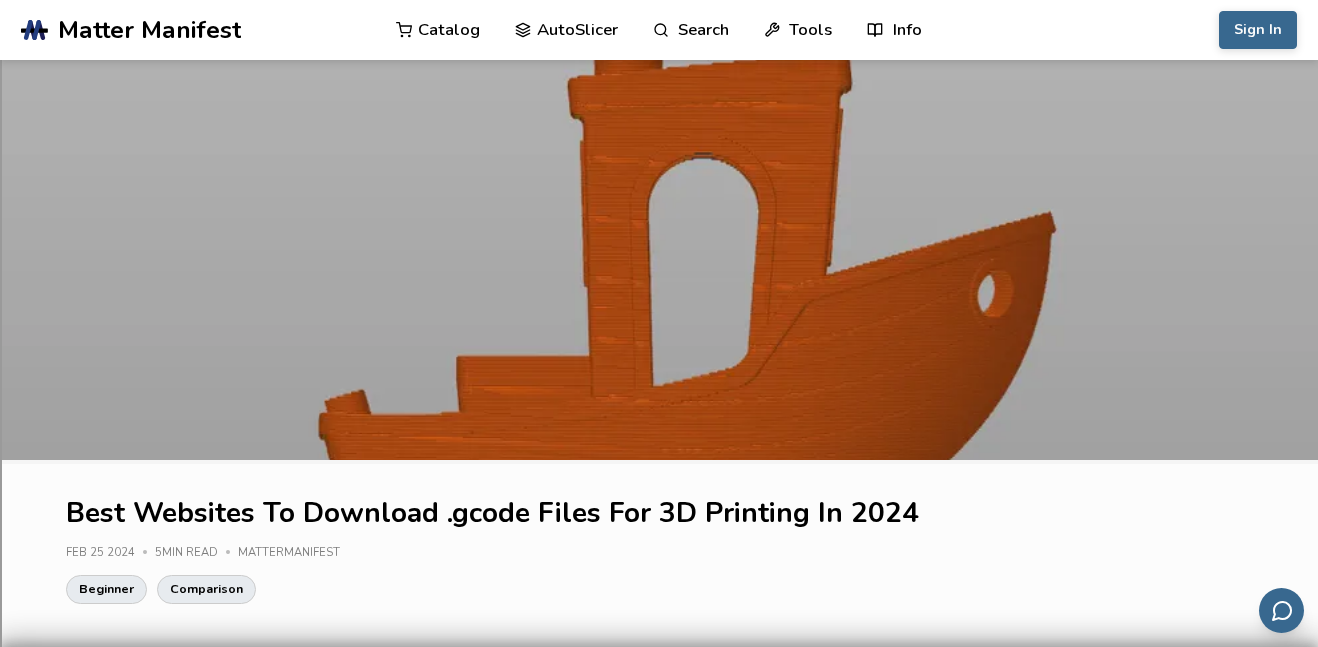 scroll, scrollTop: 0, scrollLeft: 0, axis: both 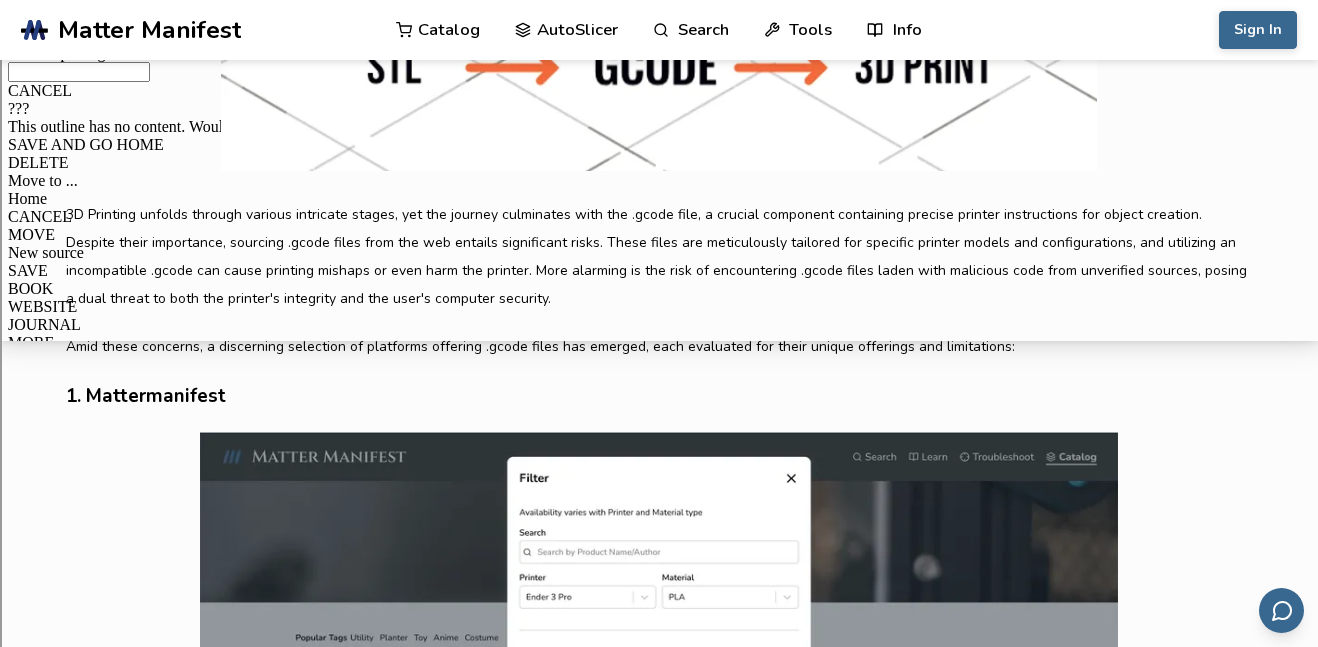 click 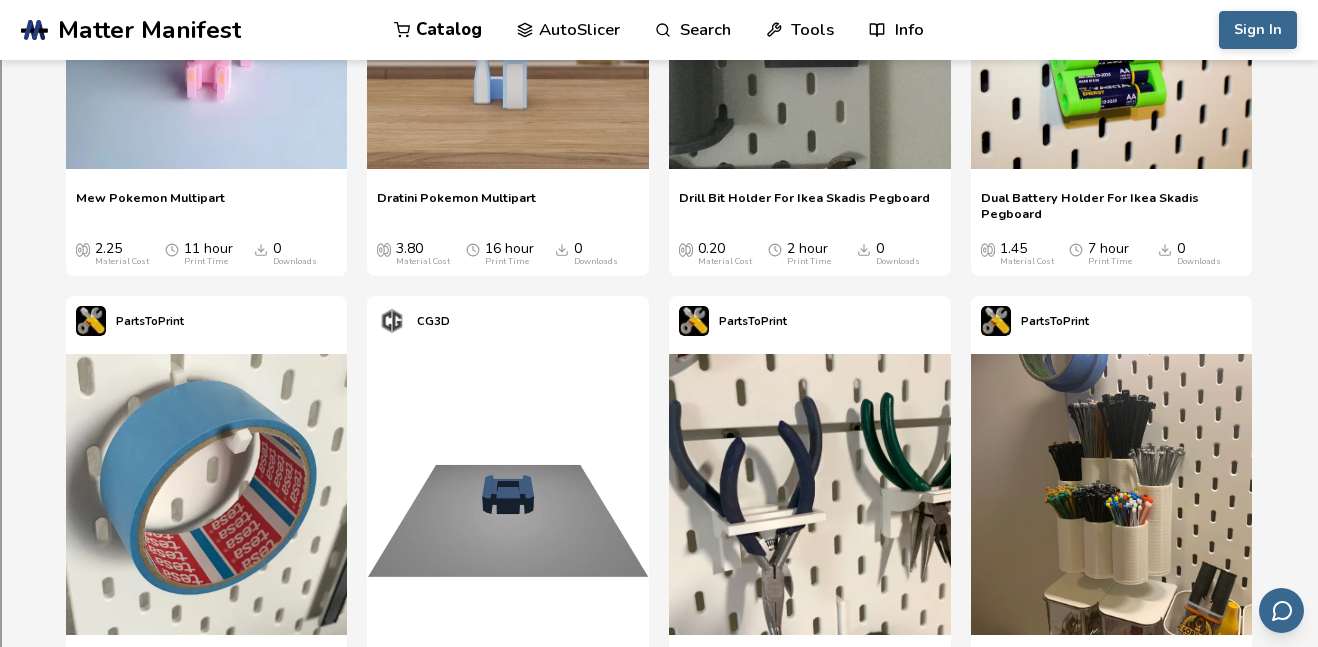 scroll, scrollTop: 9049, scrollLeft: 0, axis: vertical 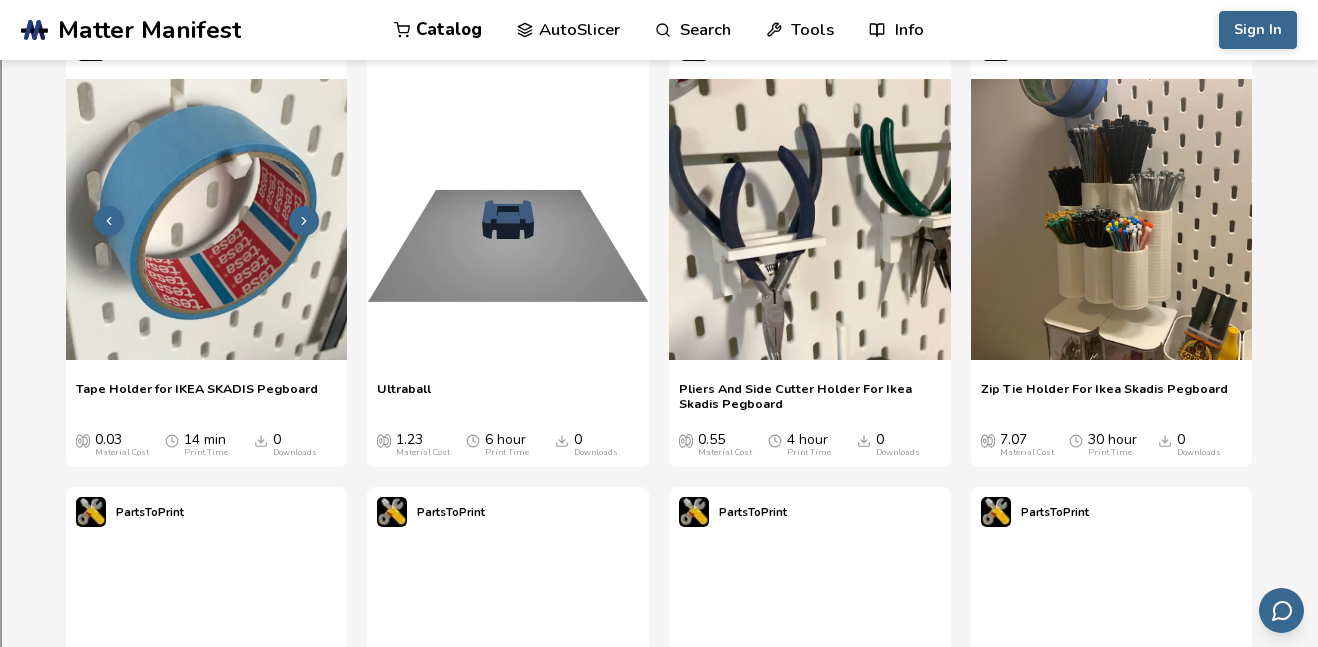click at bounding box center (207, 220) 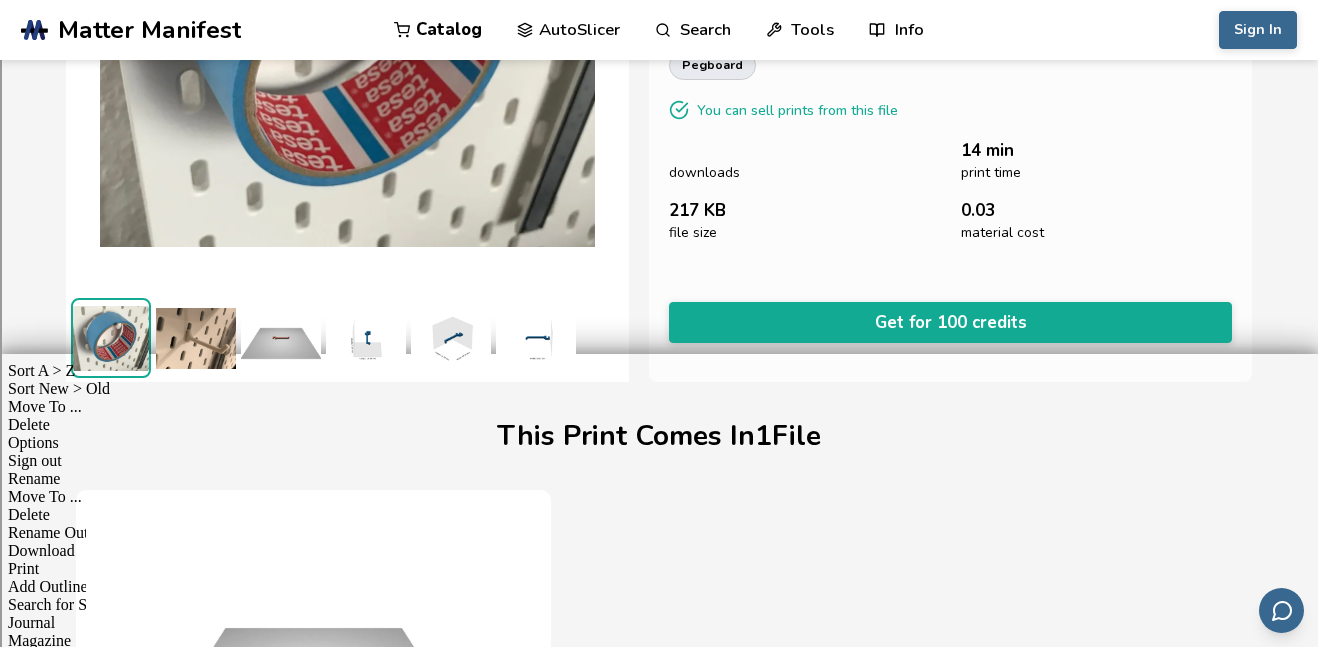 scroll, scrollTop: 291, scrollLeft: 0, axis: vertical 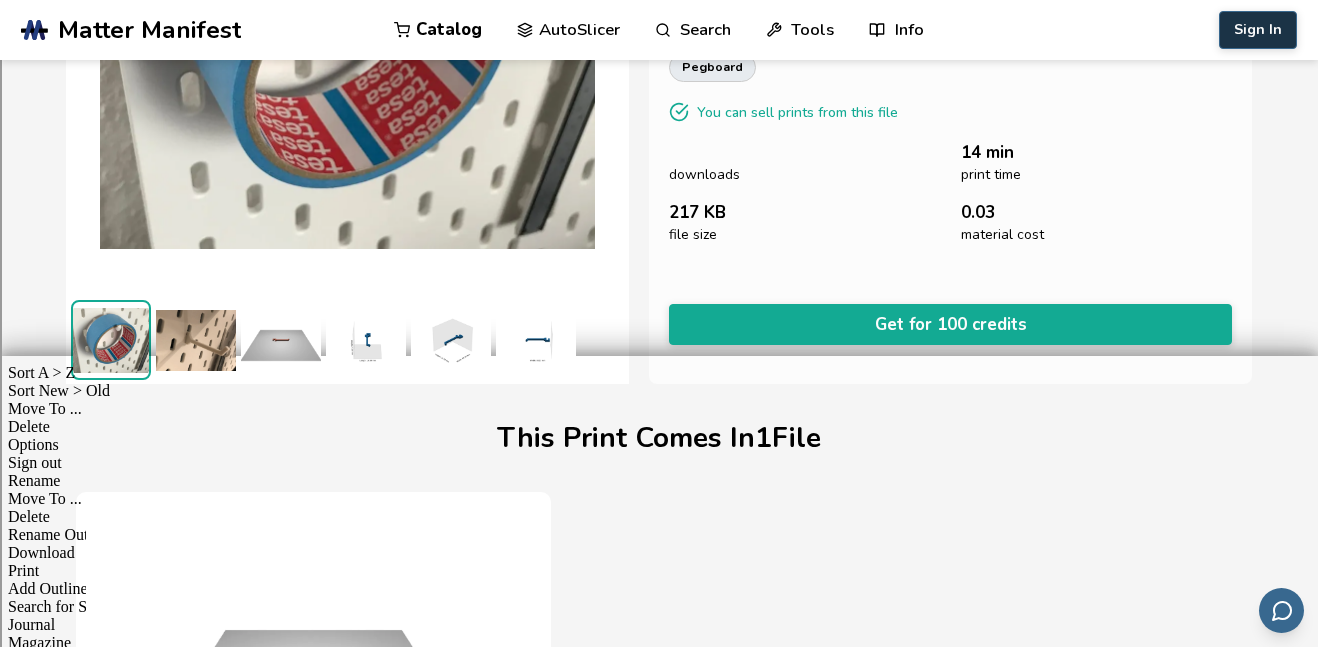 click on "Sign In" at bounding box center (1258, 30) 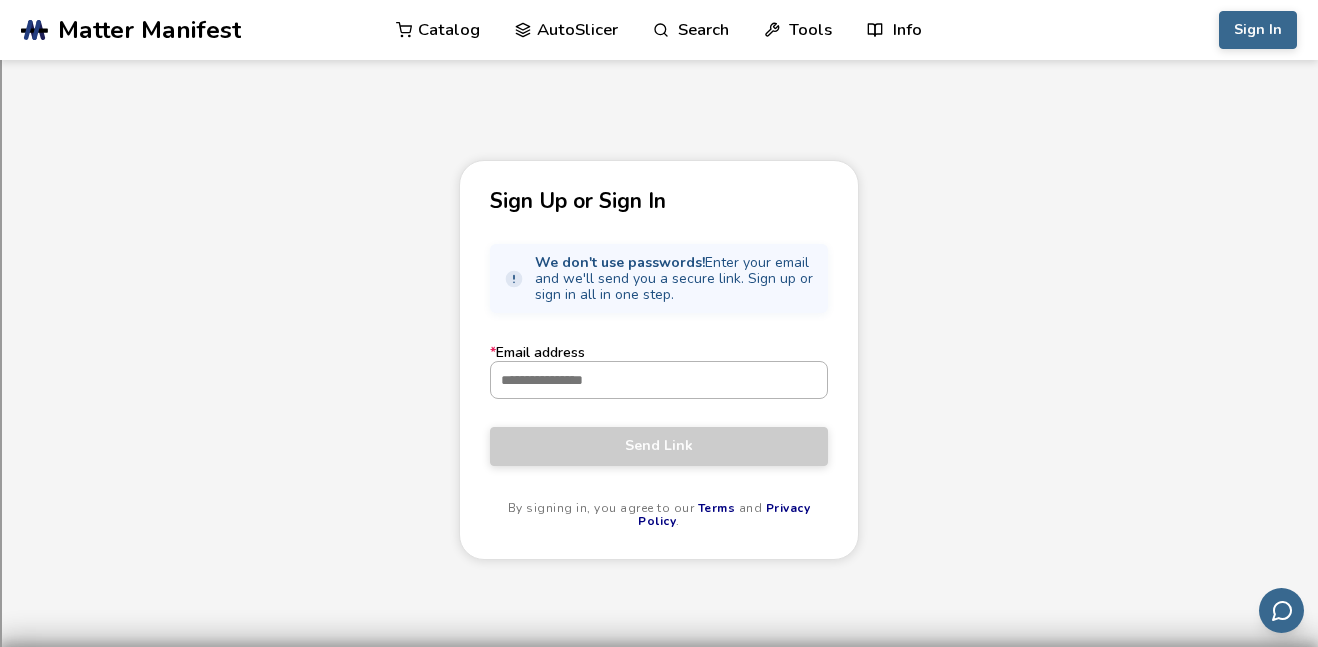 click on "* Email address" at bounding box center [659, 380] 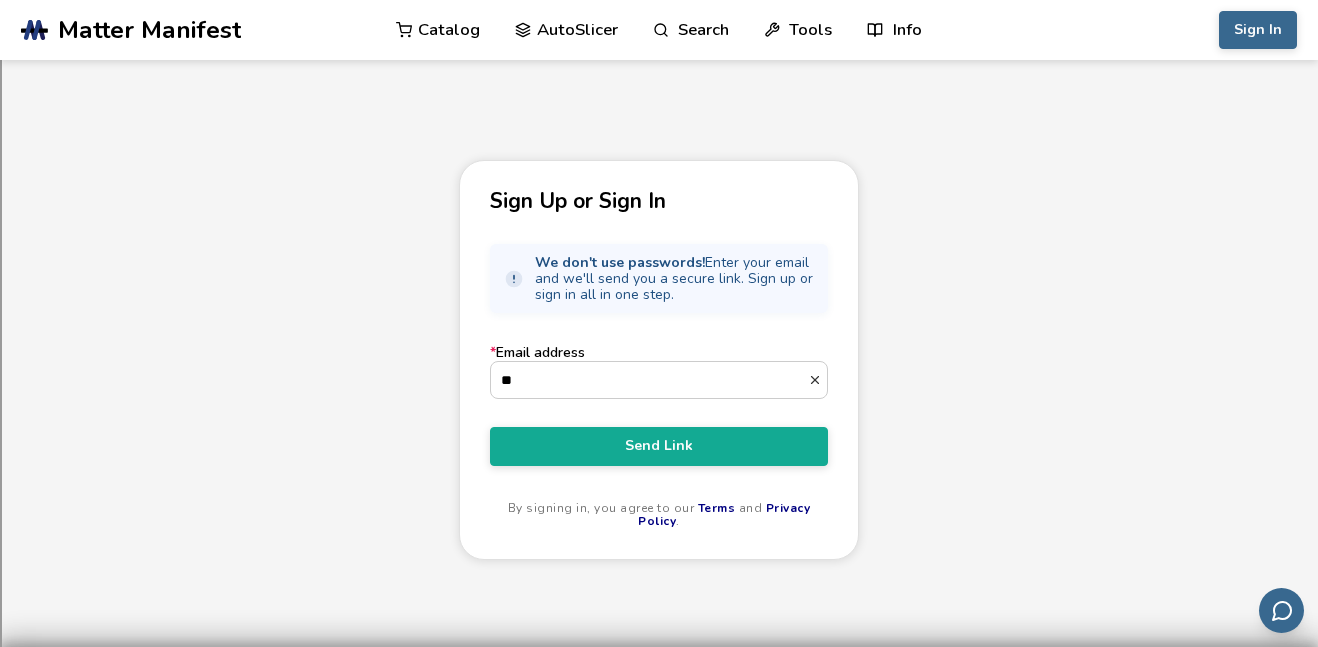 type on "*" 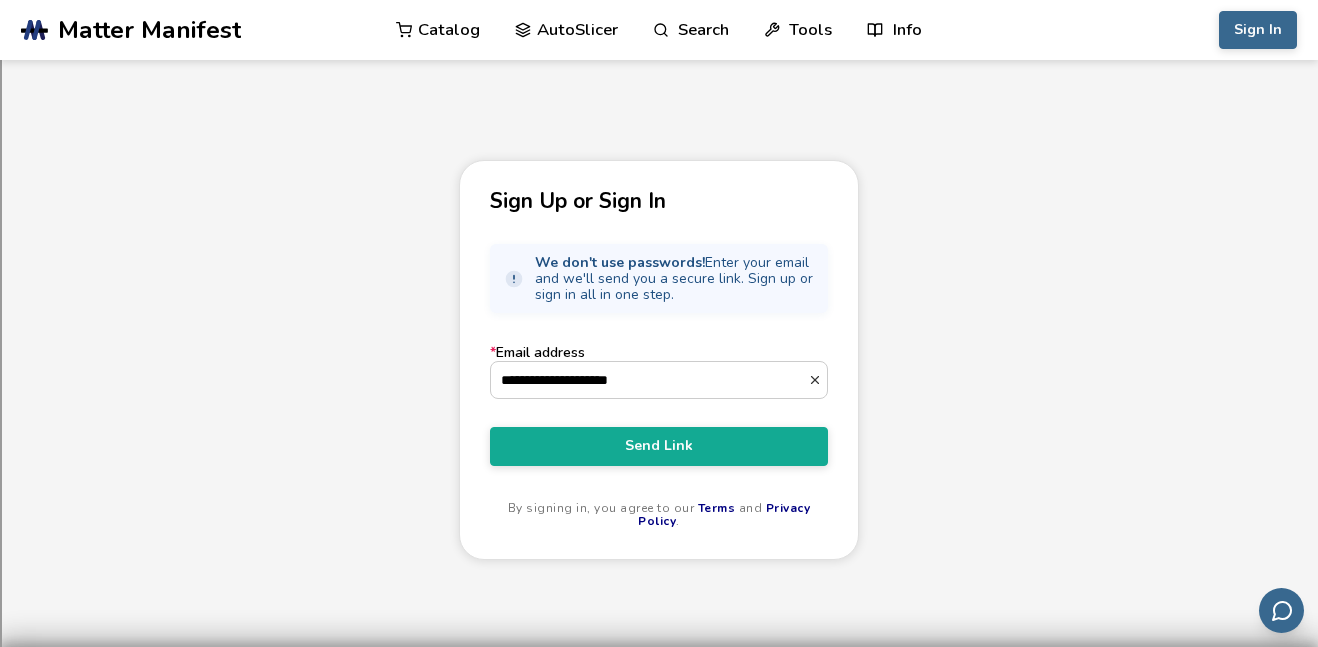 type on "**********" 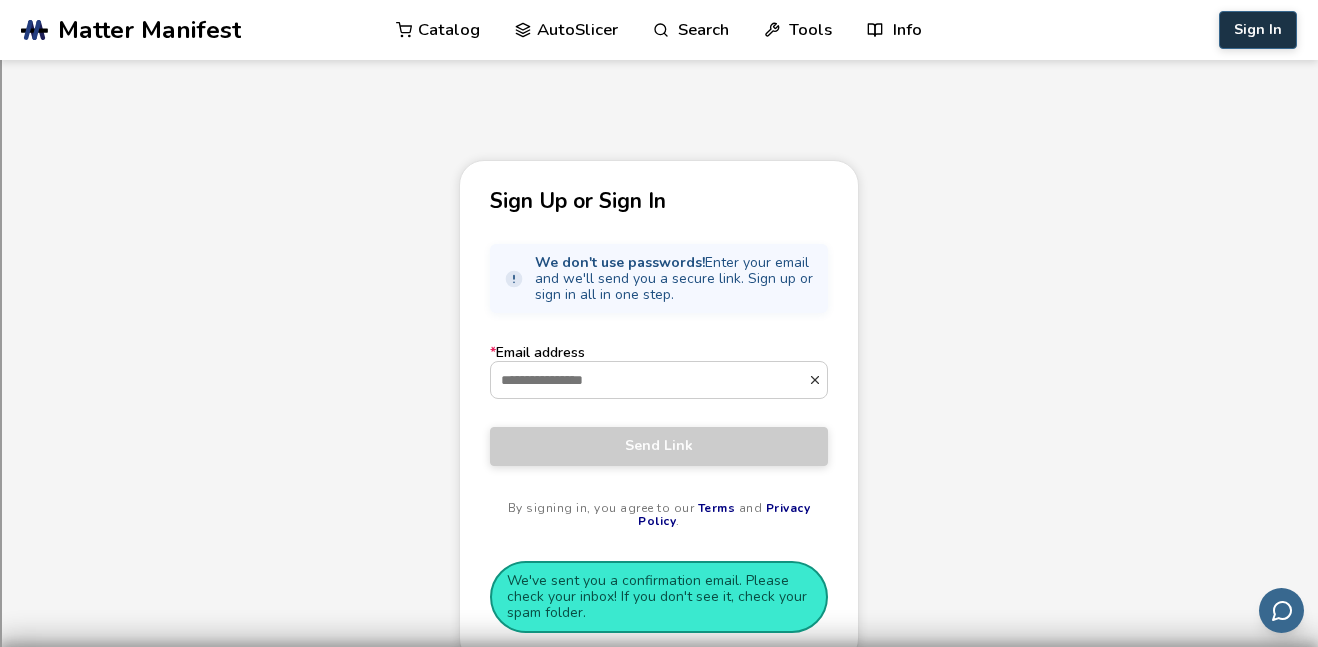 click on "Sign In" at bounding box center (1258, 30) 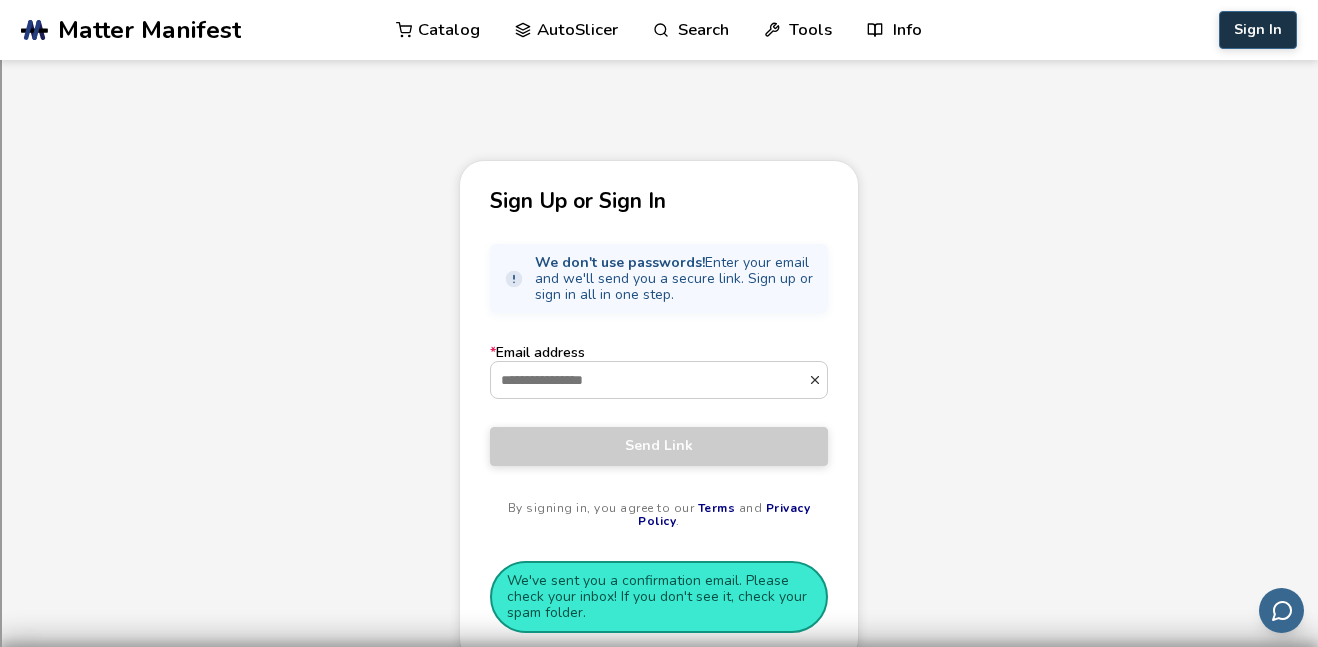 click on "Sign In" at bounding box center (1258, 30) 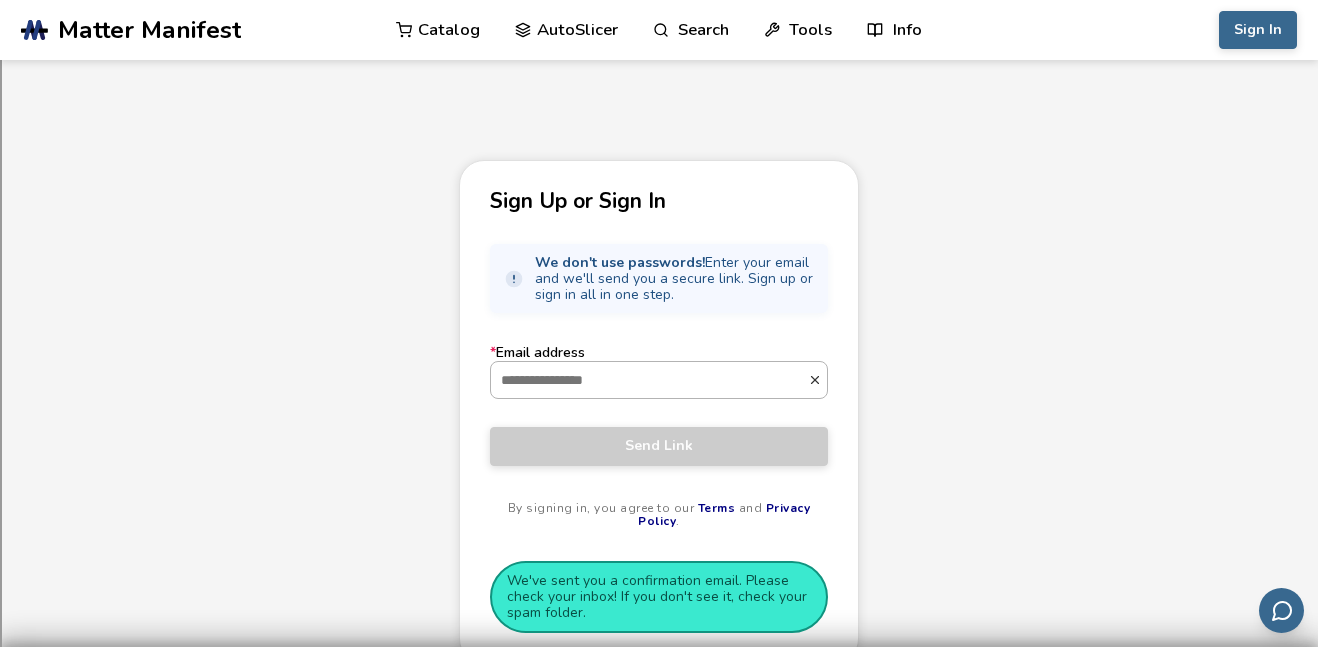 click on "* Email address" at bounding box center [649, 380] 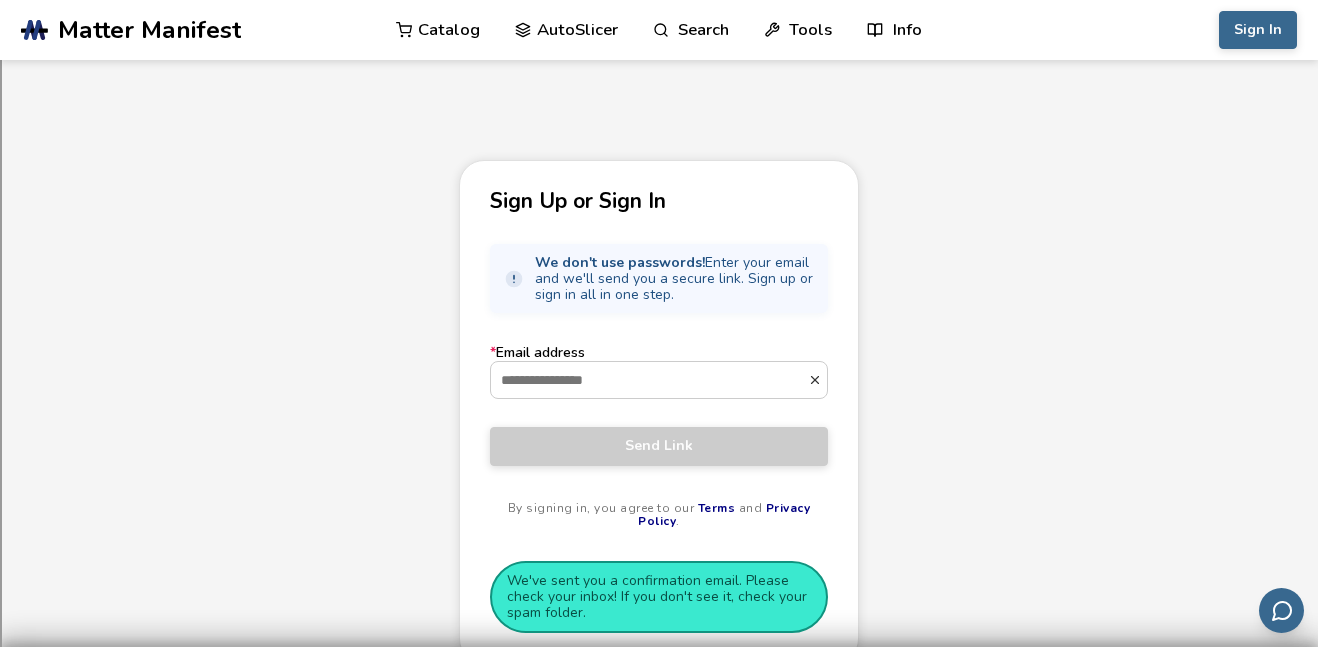 type on "**********" 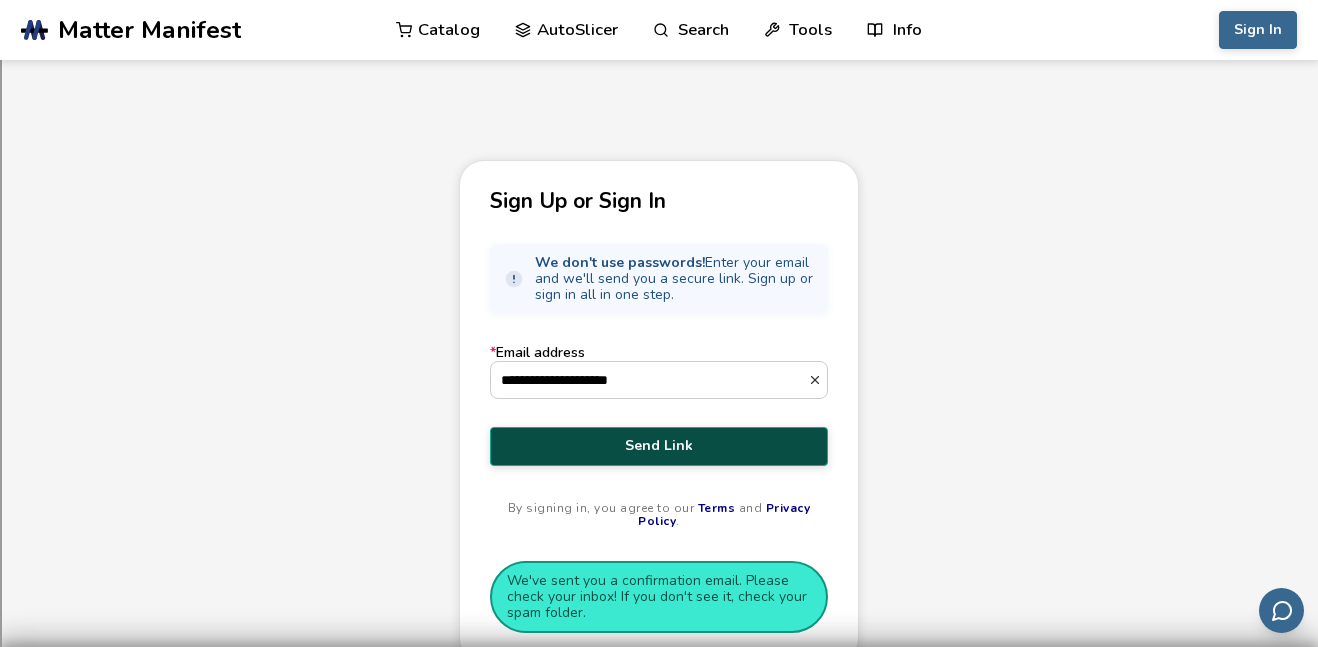 click on "Send Link" at bounding box center (659, 446) 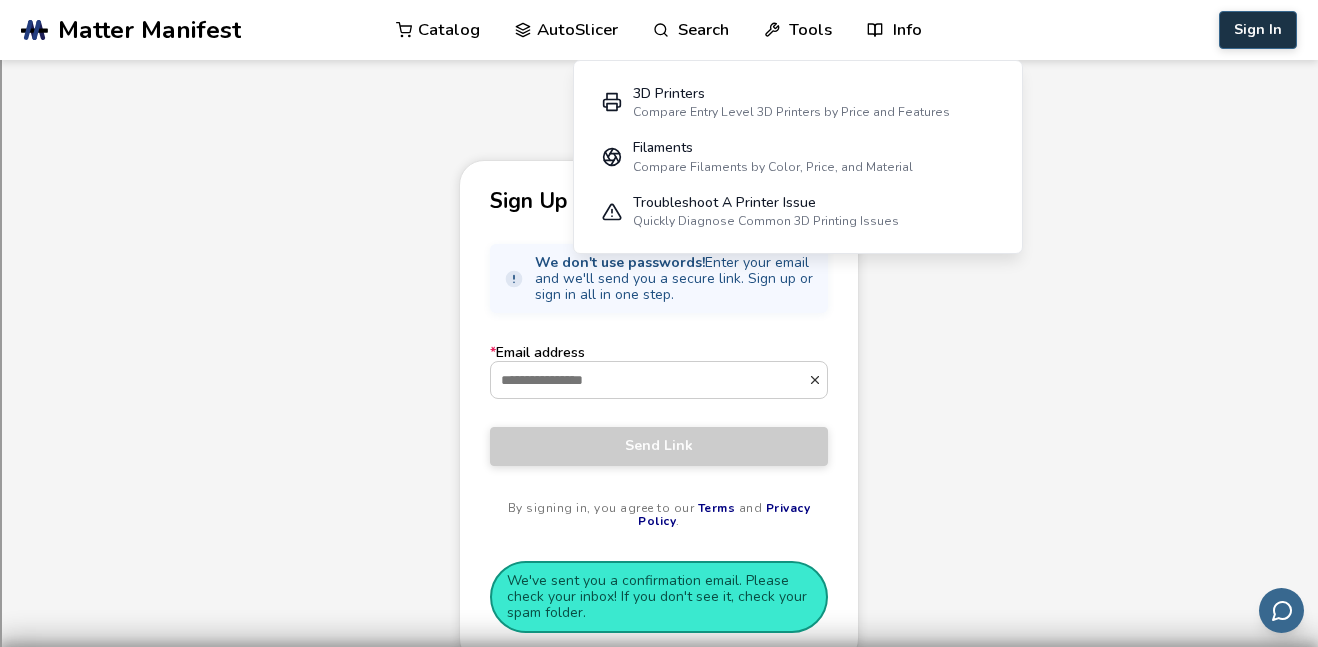 click on "Sign In" at bounding box center [1258, 30] 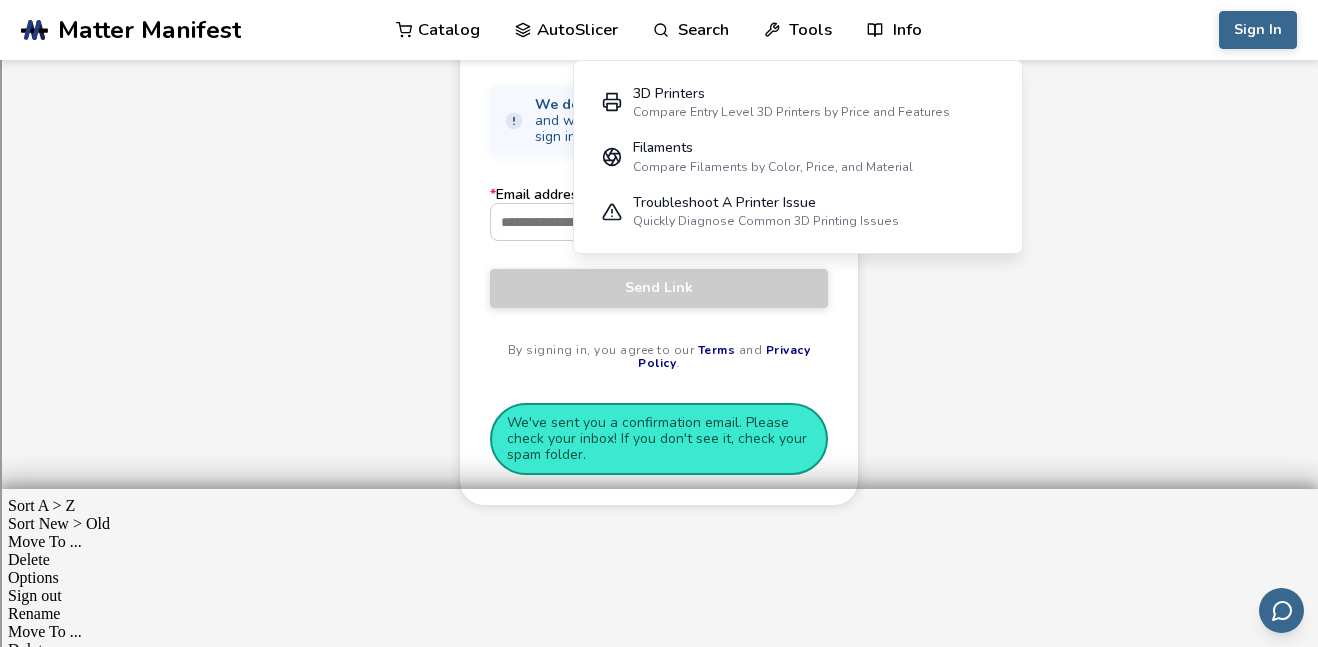 scroll, scrollTop: 161, scrollLeft: 0, axis: vertical 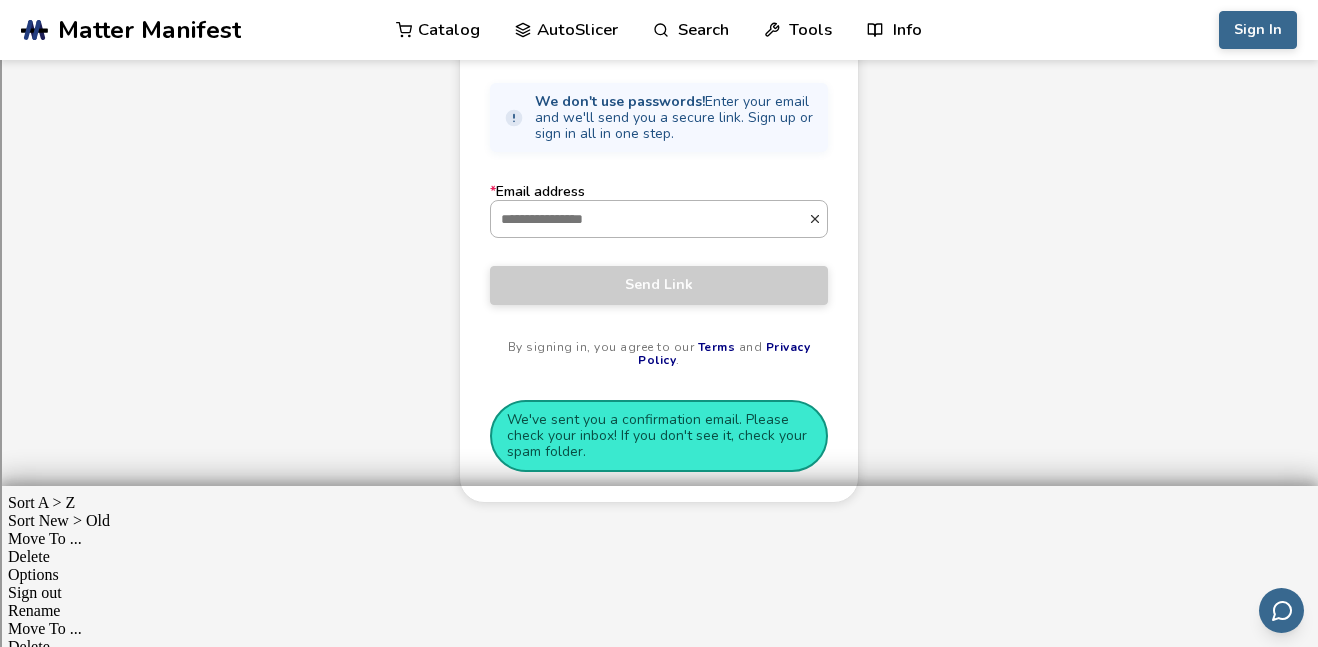 click on "* Email address" at bounding box center [649, 219] 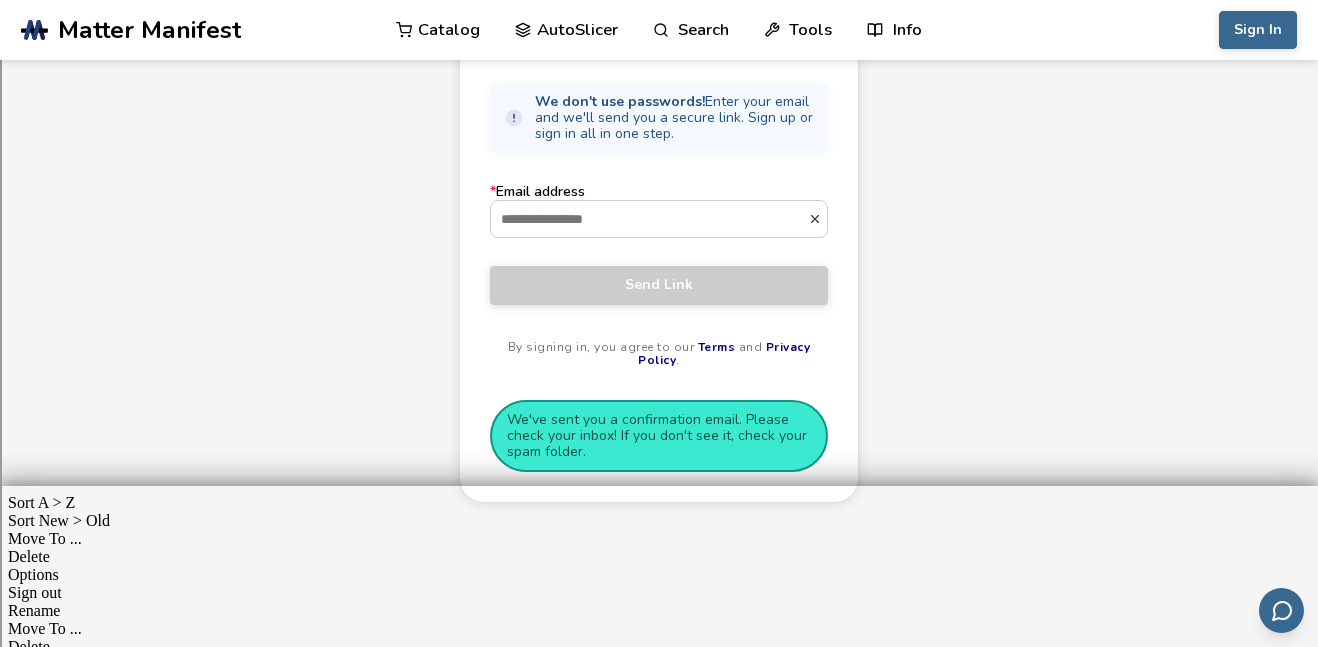 type on "**********" 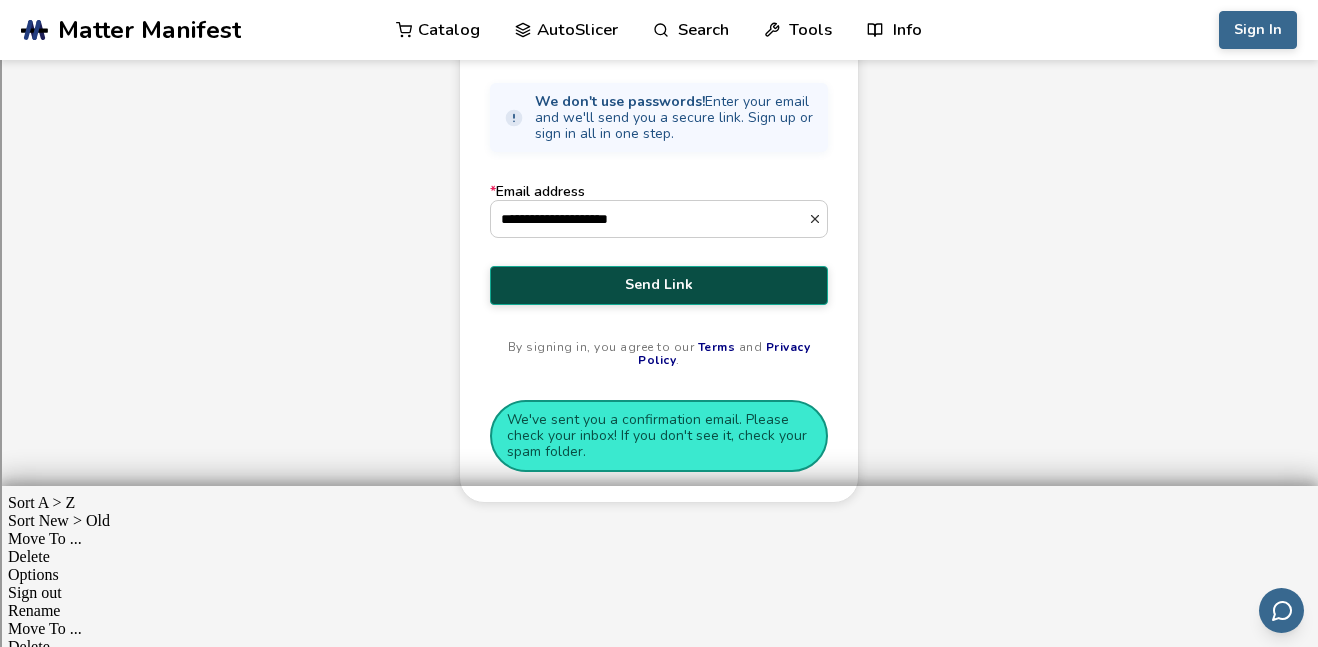 click on "Send Link" at bounding box center (659, 285) 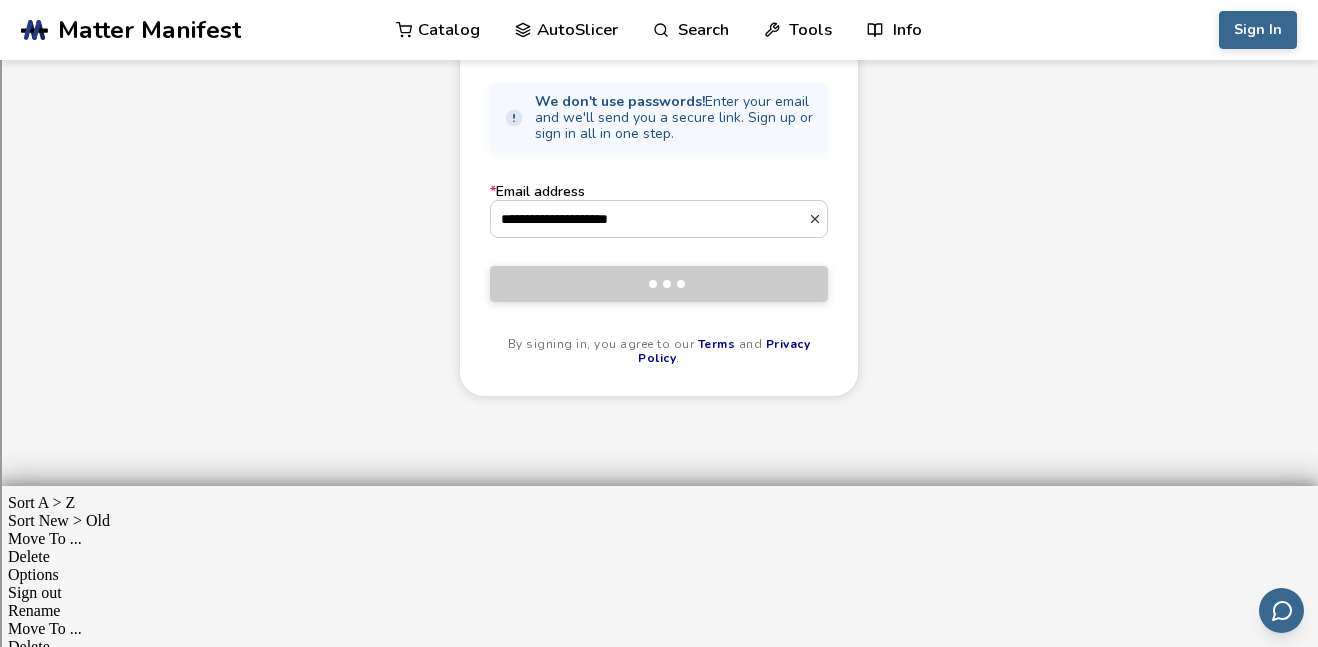 type 